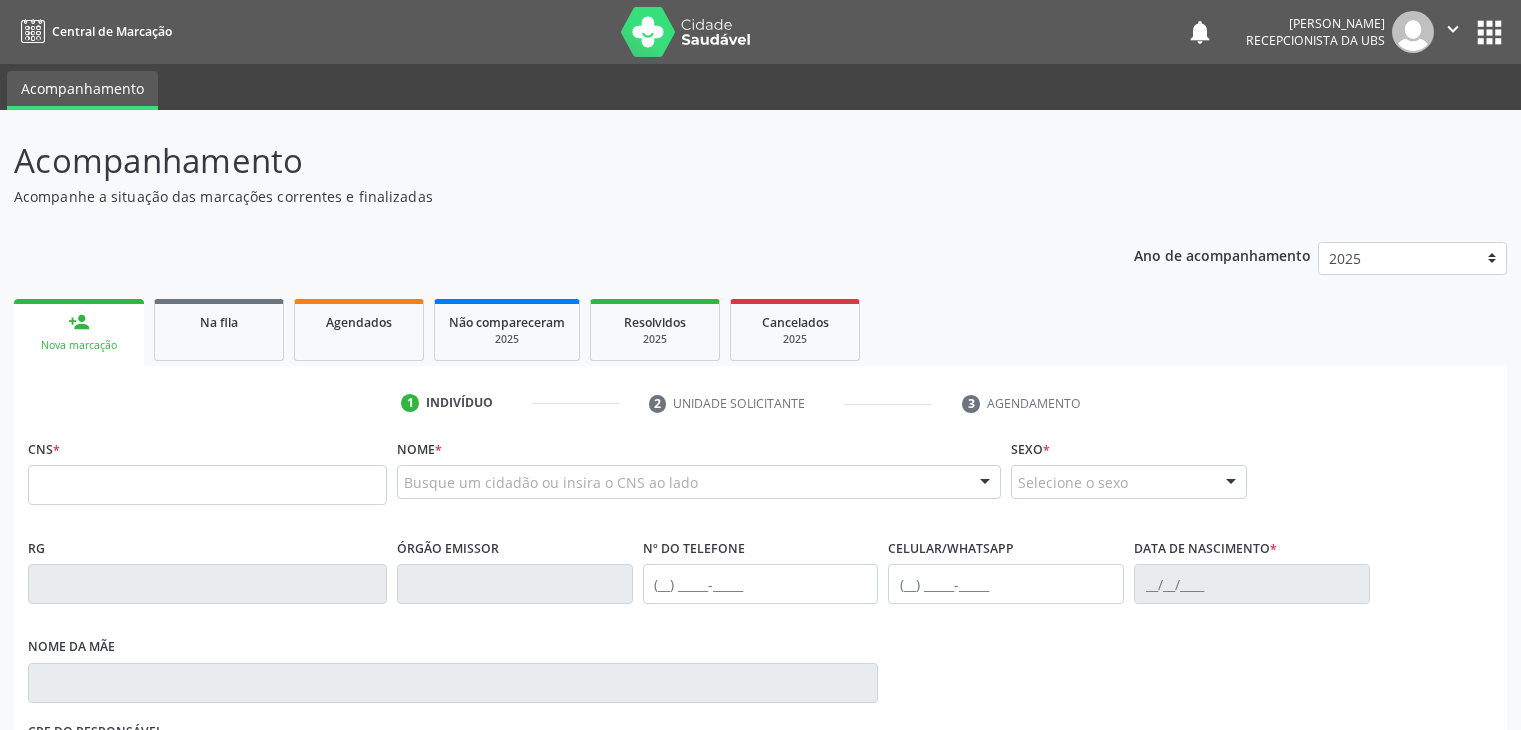 scroll, scrollTop: 0, scrollLeft: 0, axis: both 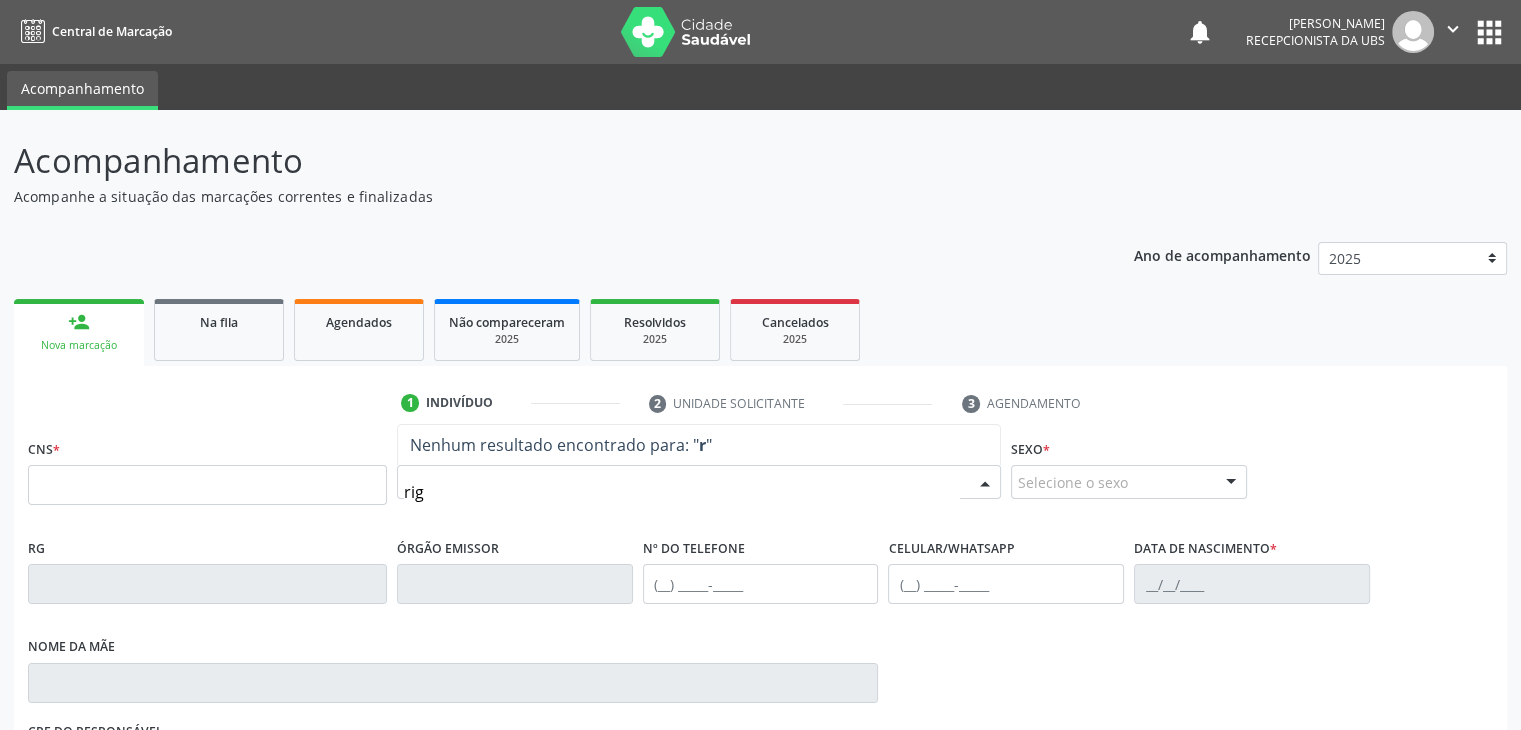 type on "rigr" 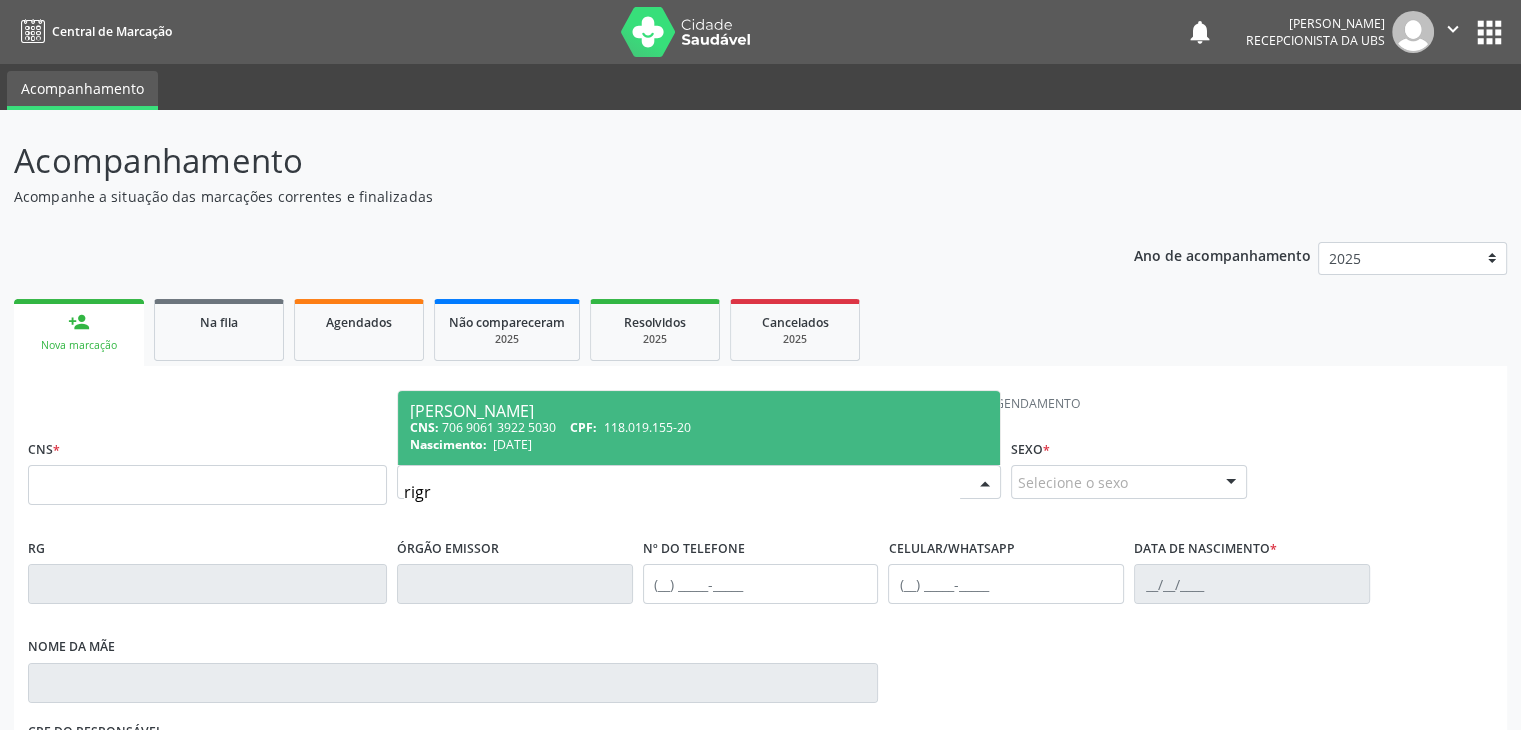 click on "[PERSON_NAME]" at bounding box center (699, 411) 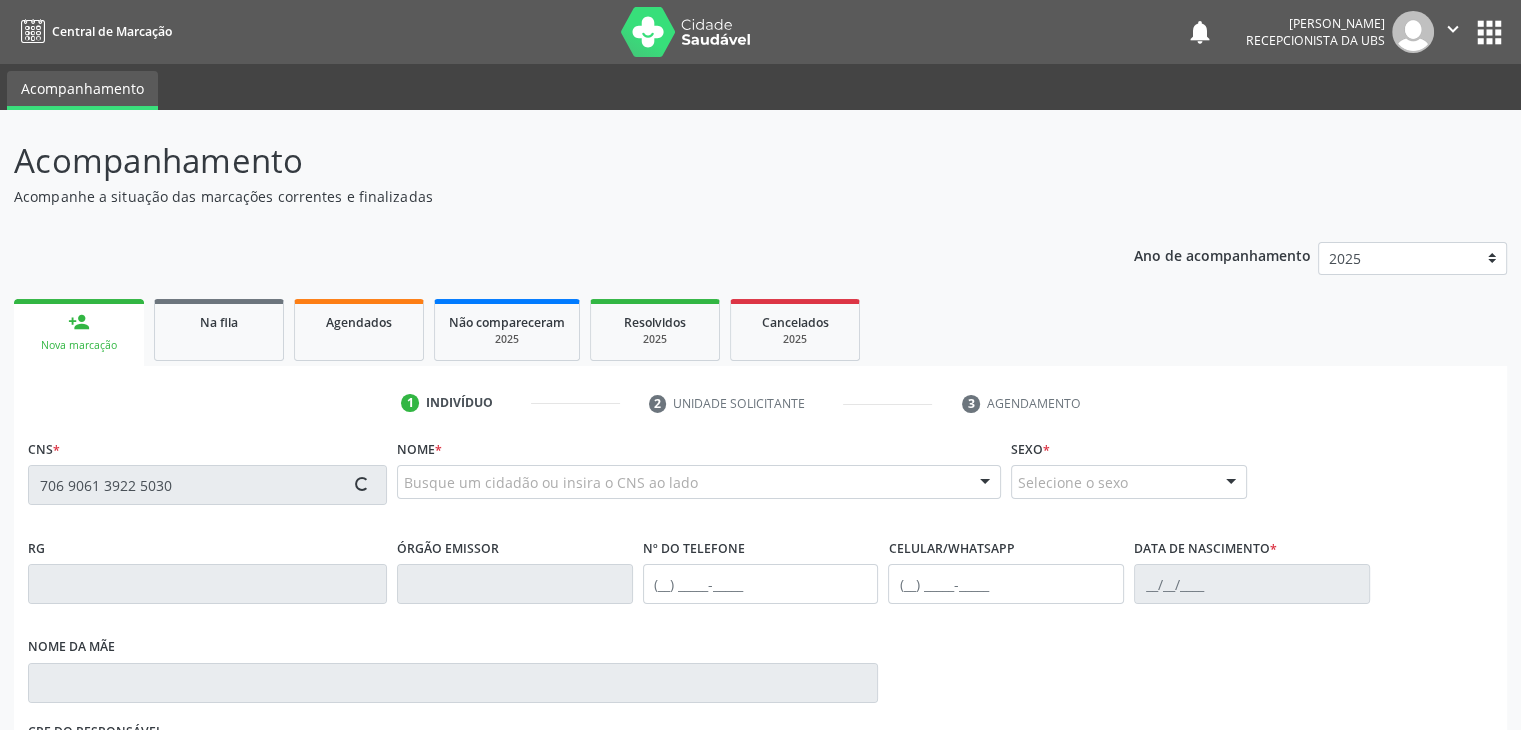 type on "706 9061 3922 5030" 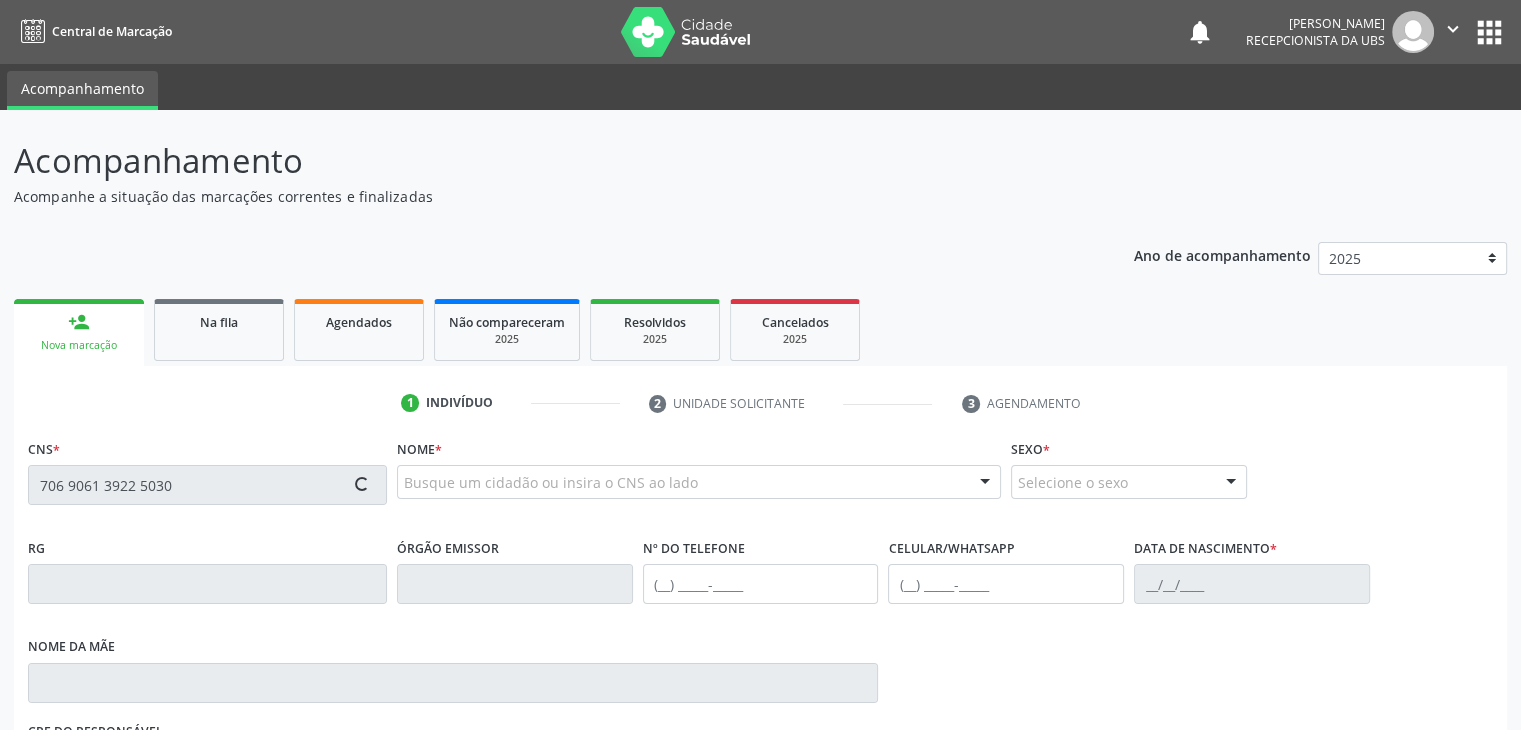 type 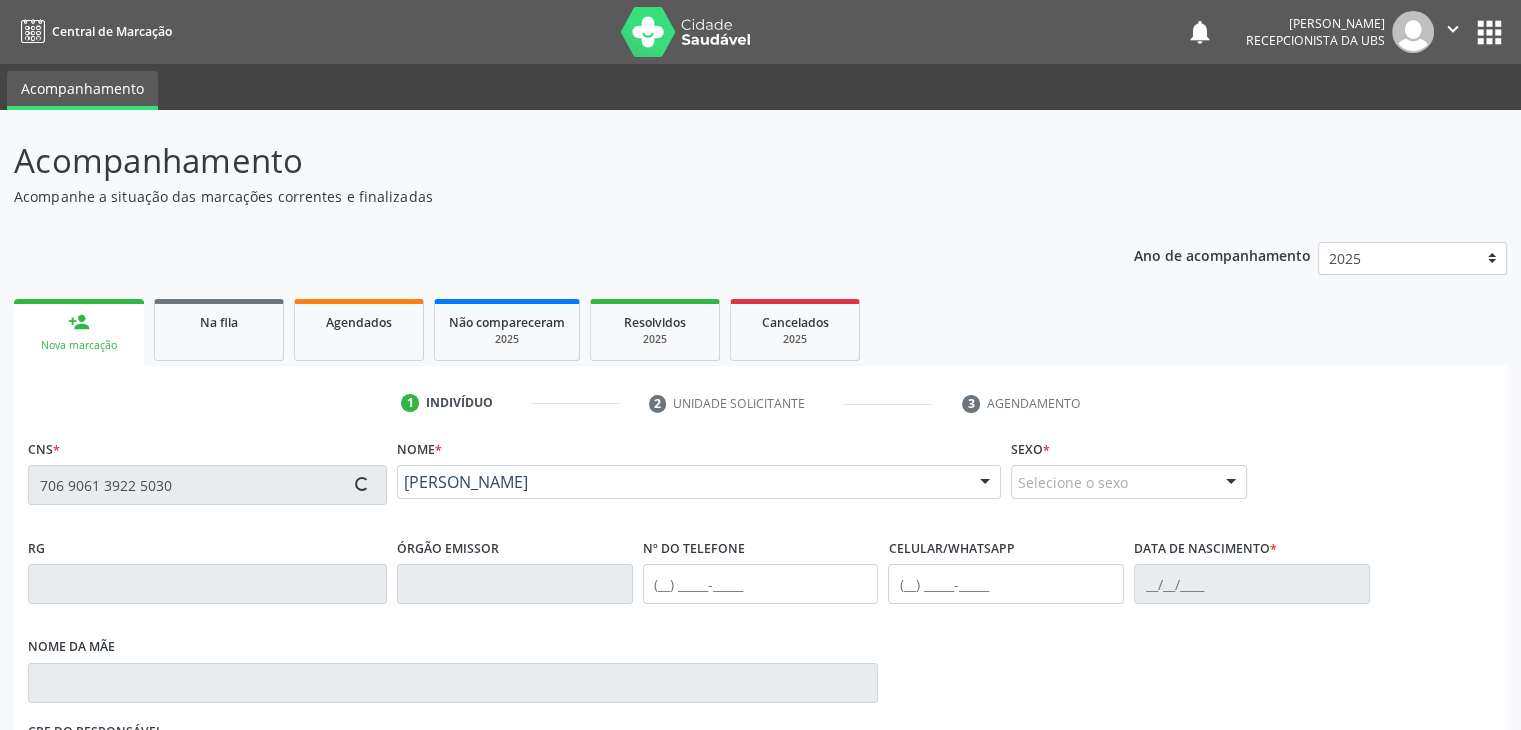 scroll, scrollTop: 16, scrollLeft: 0, axis: vertical 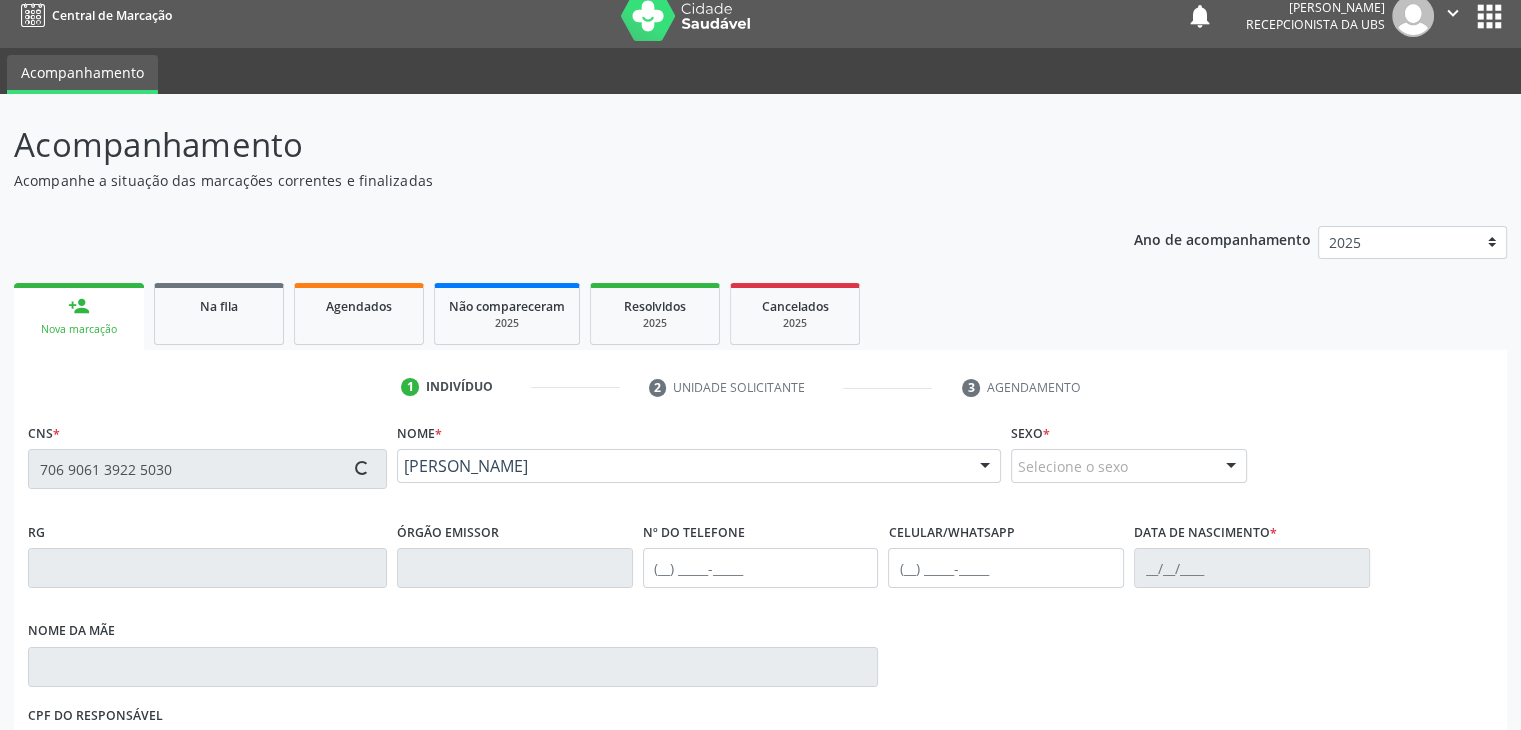 type on "[PHONE_NUMBER]" 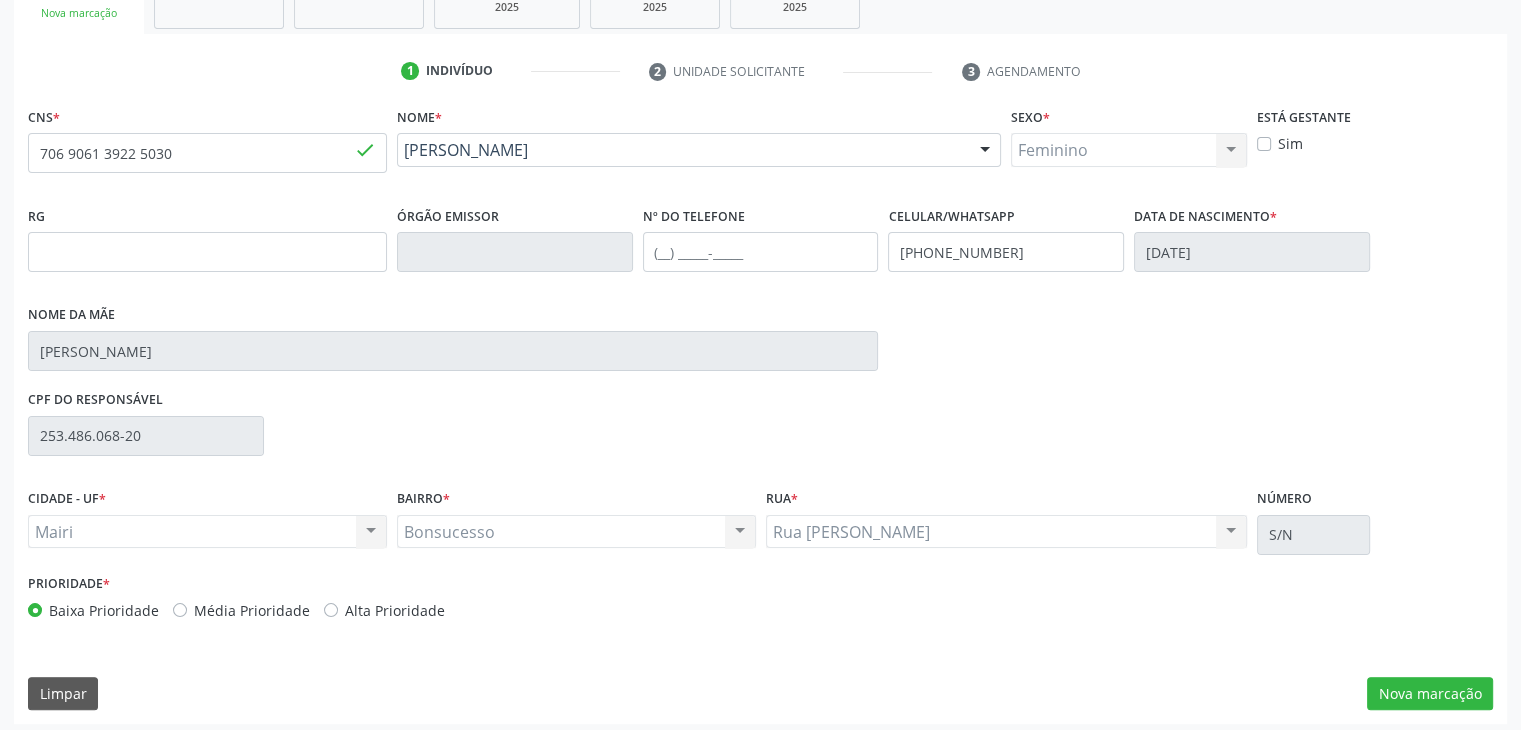 scroll, scrollTop: 340, scrollLeft: 0, axis: vertical 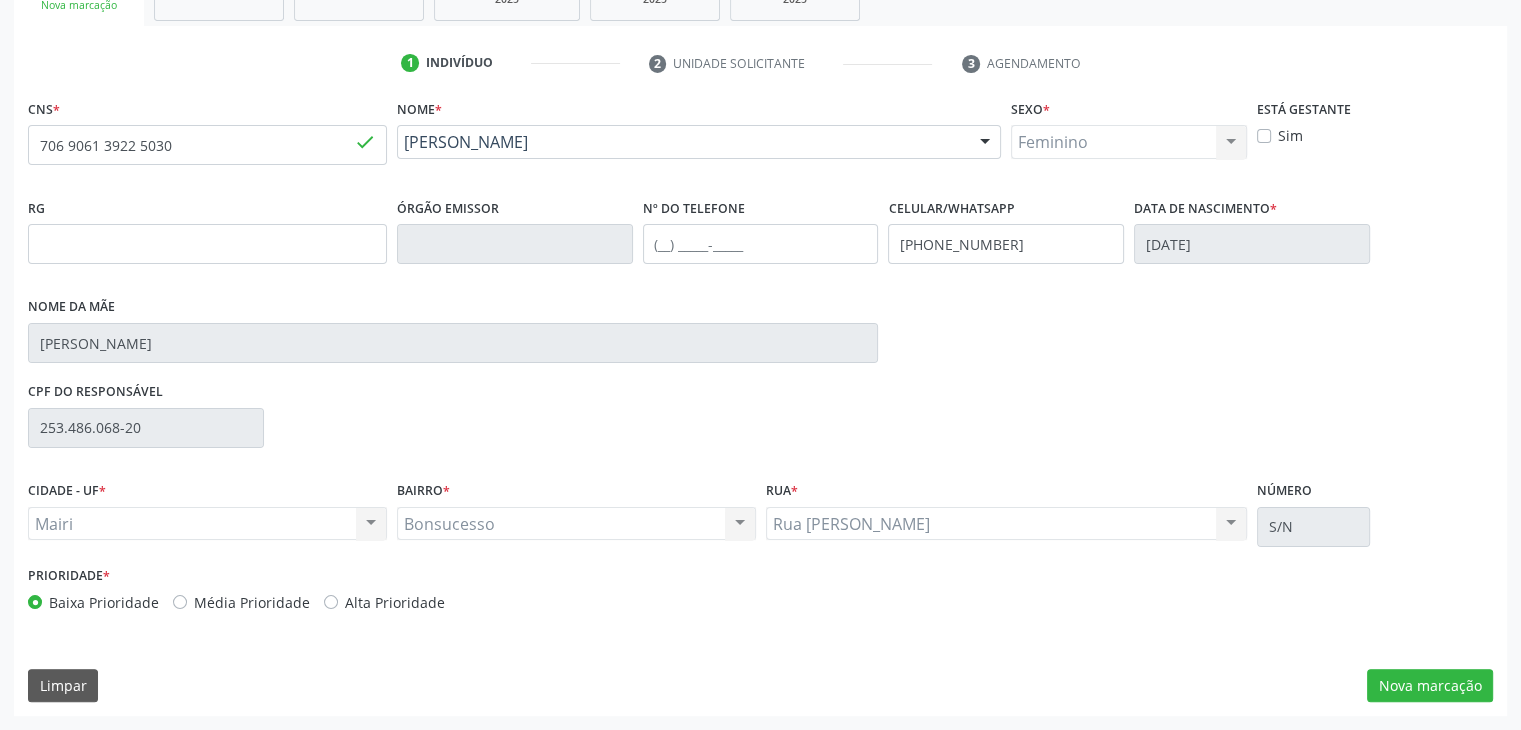 click on "Alta Prioridade" at bounding box center [395, 602] 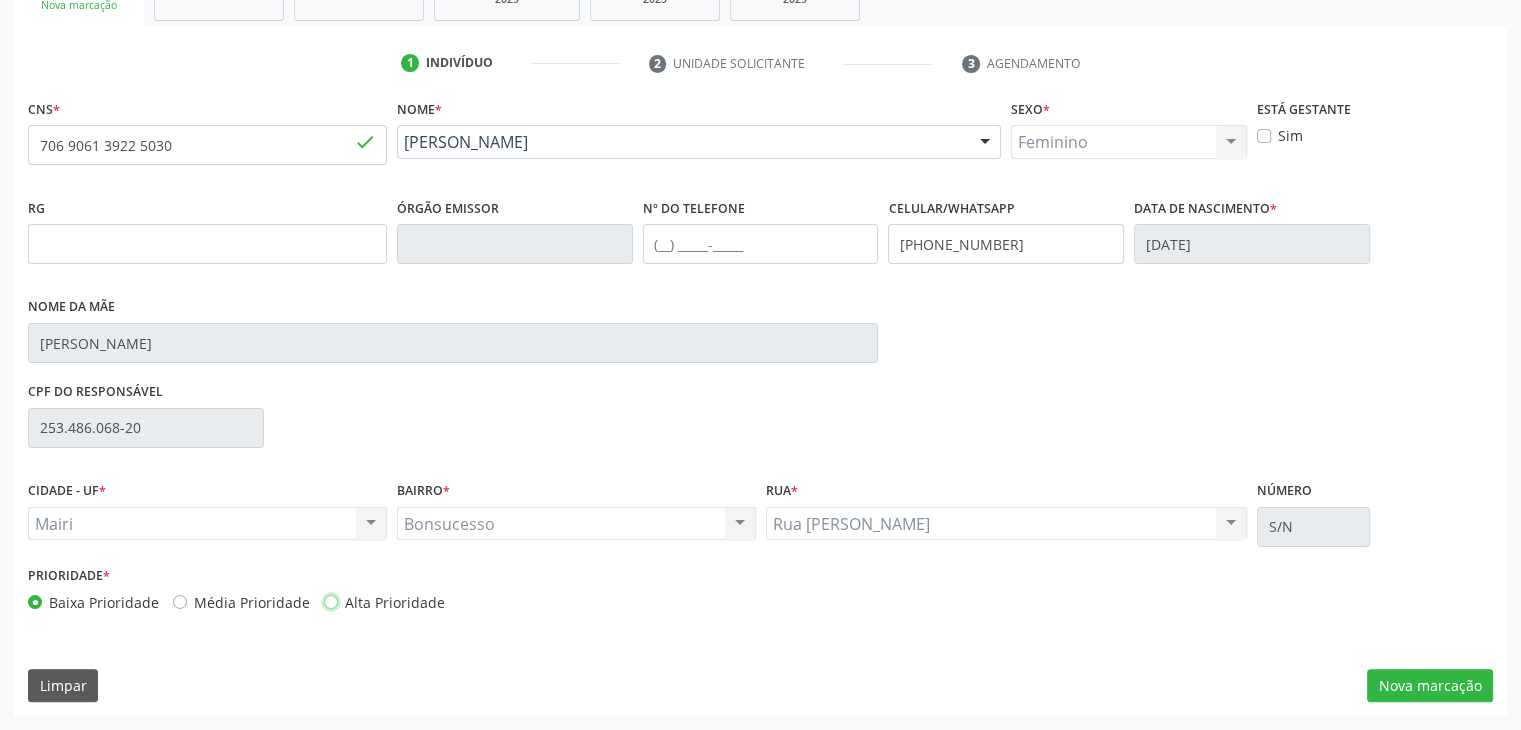 radio on "true" 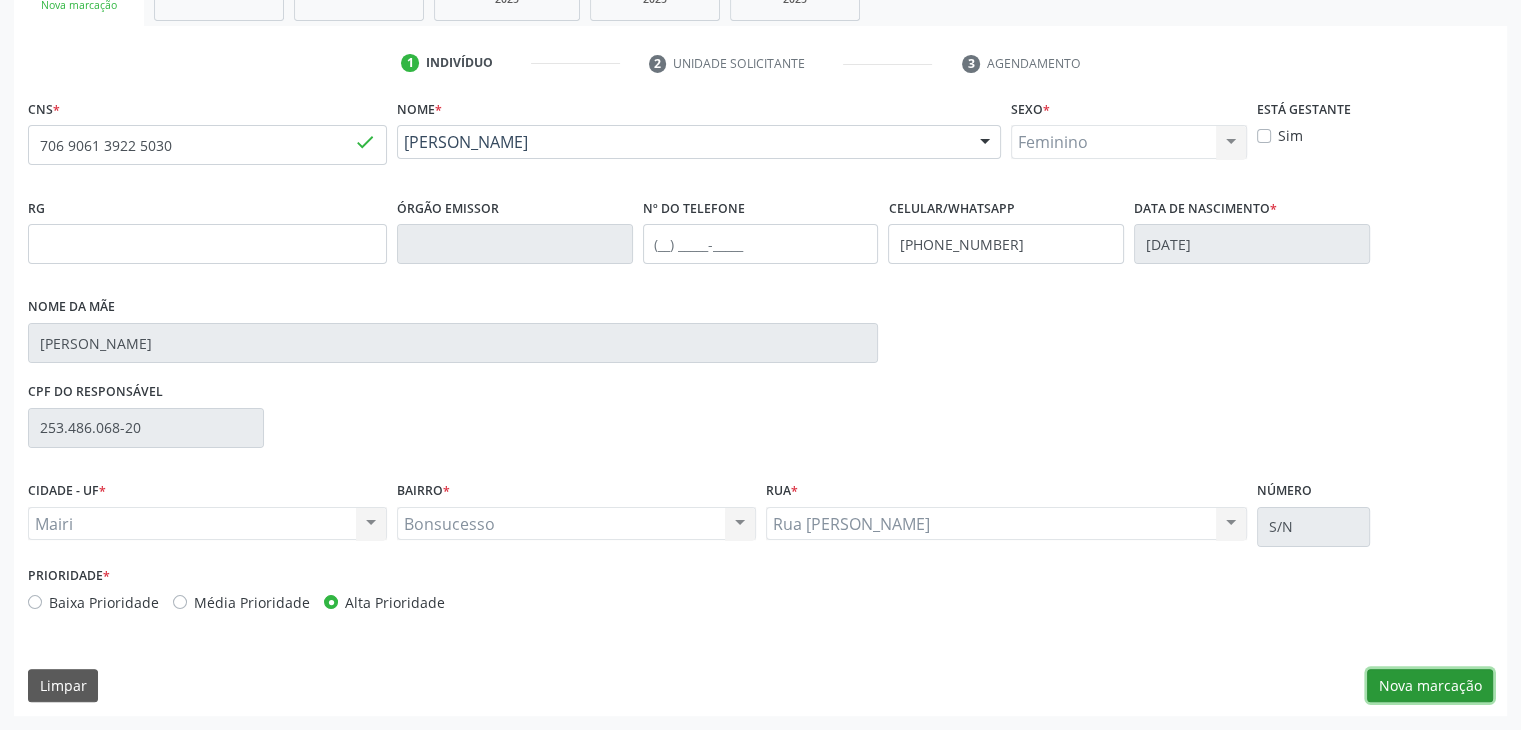 click on "Nova marcação" at bounding box center (1430, 686) 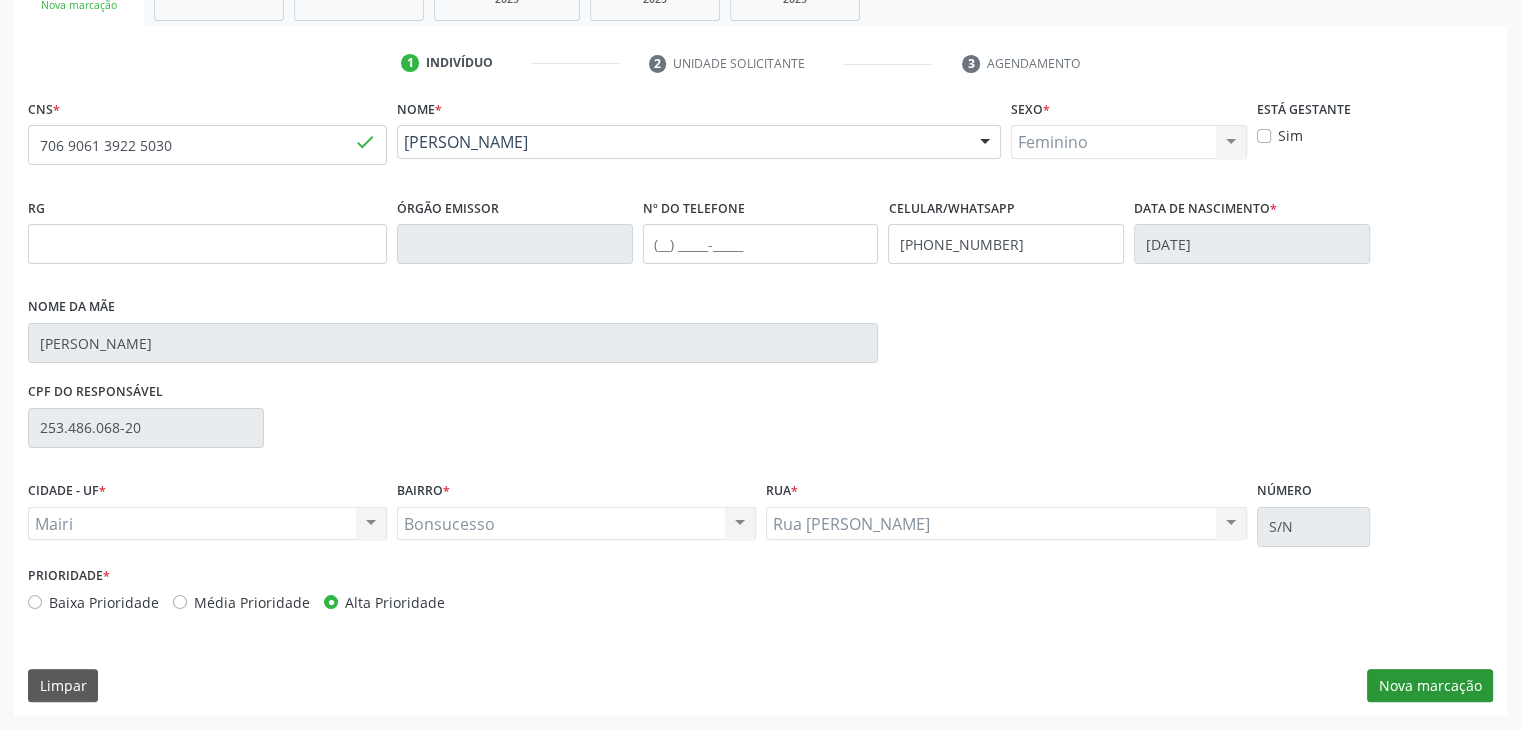 scroll, scrollTop: 175, scrollLeft: 0, axis: vertical 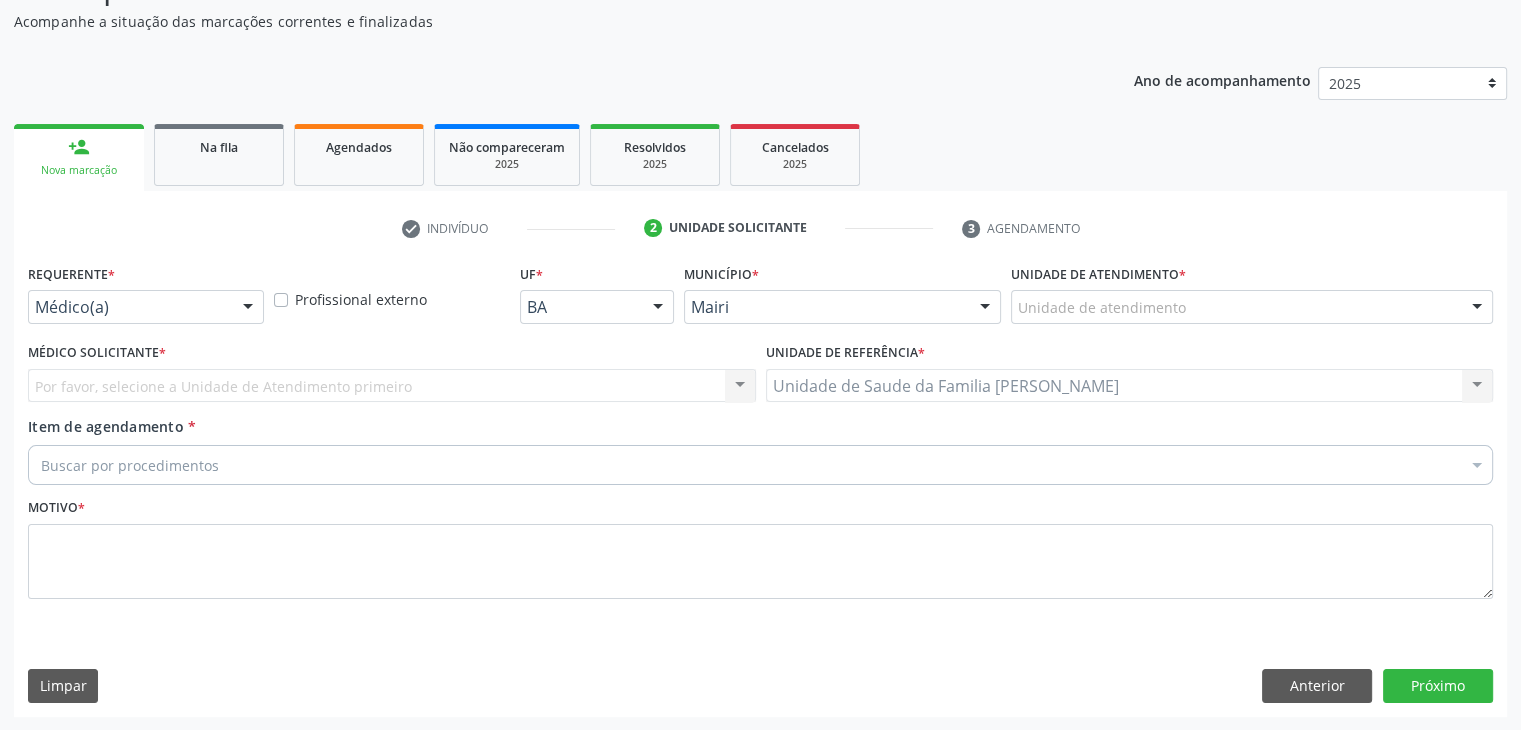click on "Por favor, selecione a Unidade de Atendimento primeiro
Nenhum resultado encontrado para: "   "
Não há nenhuma opção para ser exibida." at bounding box center [392, 386] 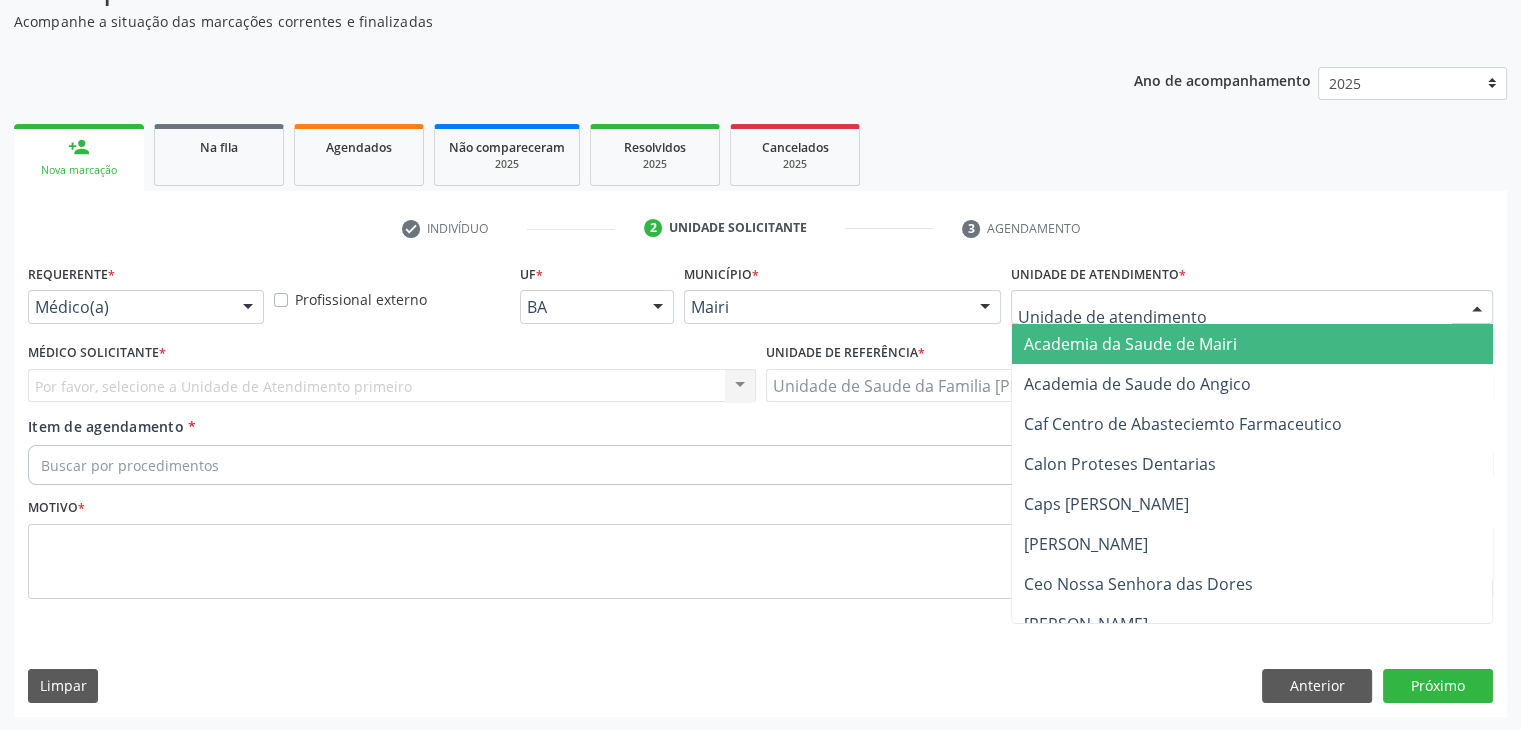click at bounding box center [1252, 307] 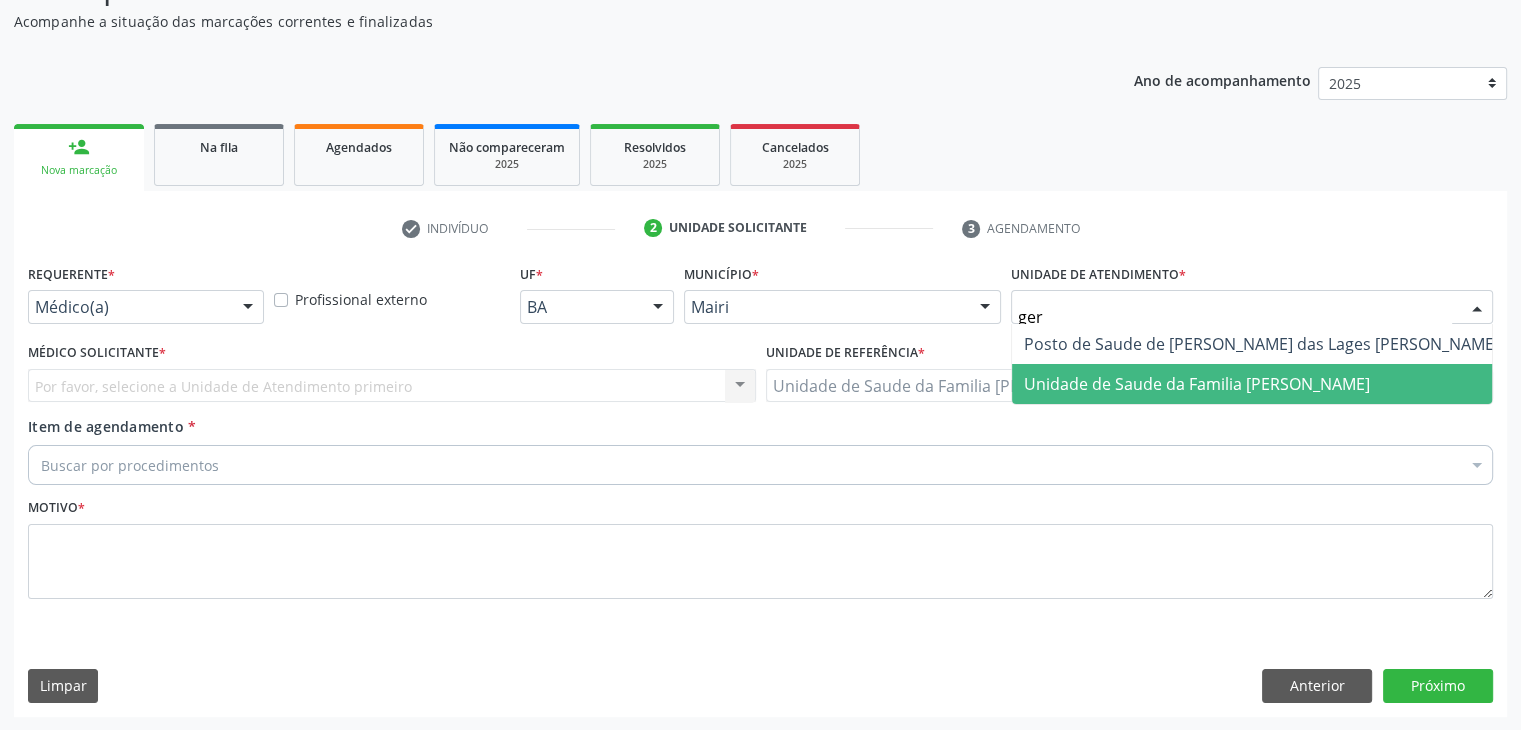 type on "gero" 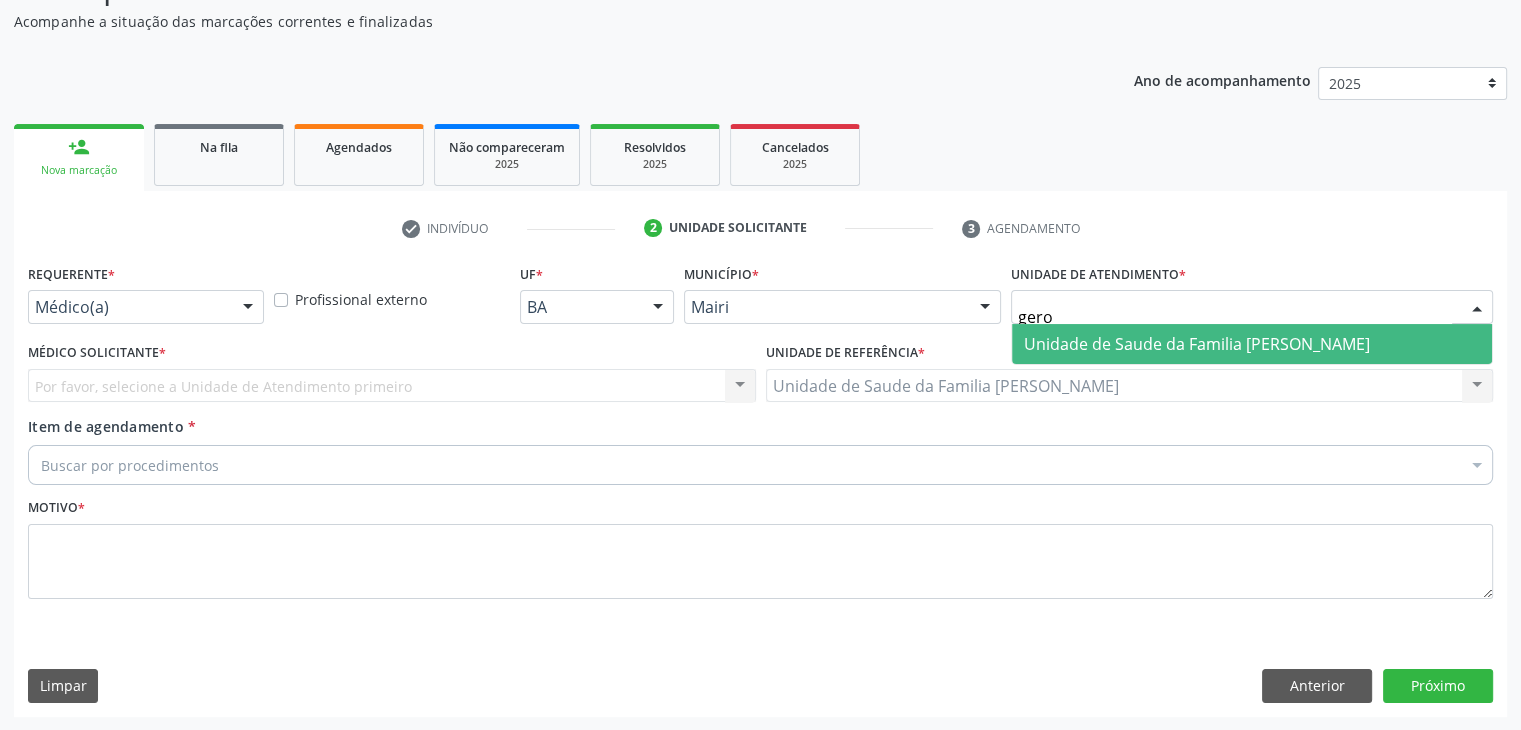 click on "Unidade de Saude da Familia [PERSON_NAME]" at bounding box center [1197, 344] 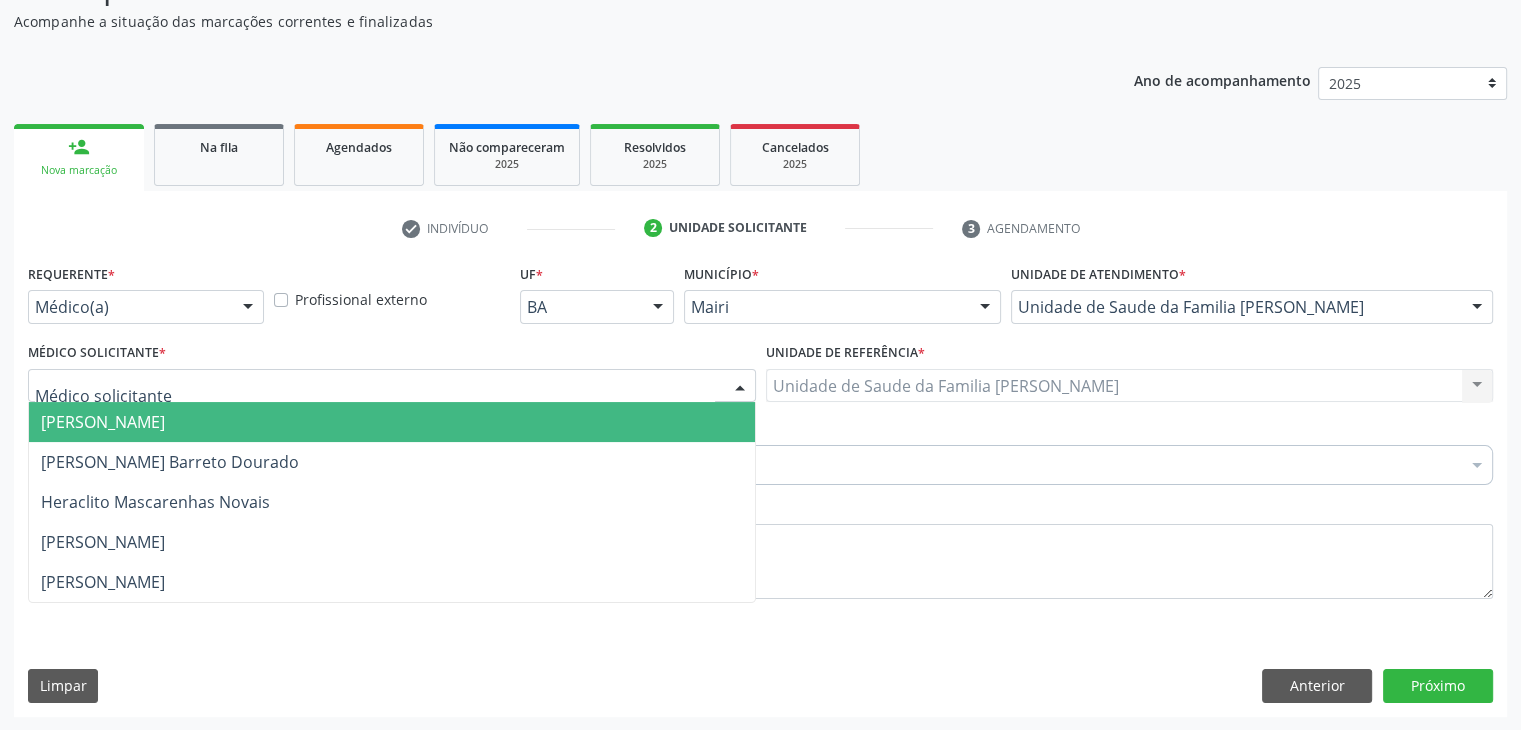 click at bounding box center (392, 386) 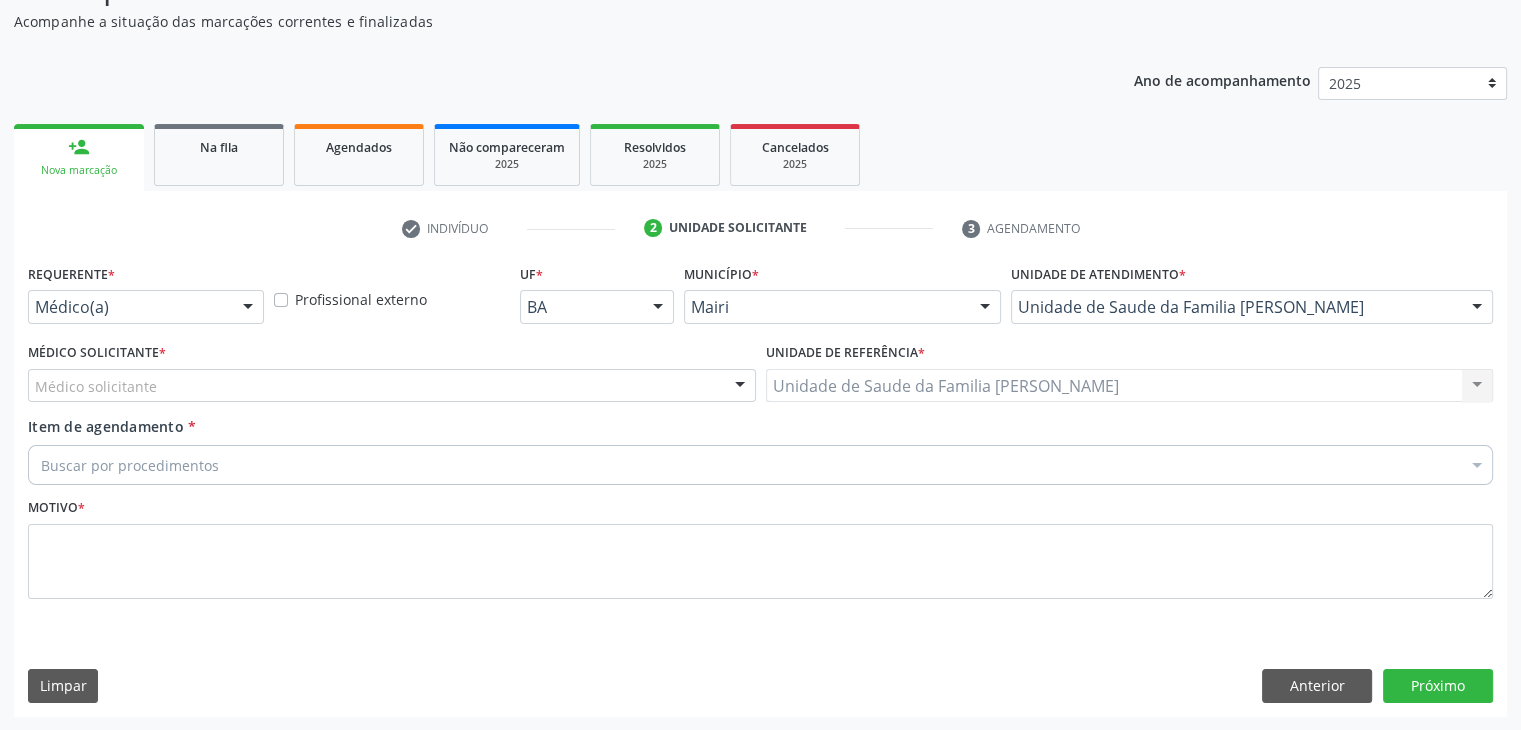 click on "Requerente
*
Médico(a)         Médico(a)   Enfermeiro(a)   Paciente
Nenhum resultado encontrado para: "   "
Não há nenhuma opção para ser exibida.
Profissional externo
UF
*
BA         BA
Nenhum resultado encontrado para: "   "
Não há nenhuma opção para ser exibida.
Município
*
[PERSON_NAME] Grosso   Feira de Santana   [PERSON_NAME] resultado encontrado para: "   "
Não há nenhuma opção para ser exibida.
Unidade de atendimento
*
Unidade de Saude da Familia [PERSON_NAME]         Academia da Saude de Mairi   Academia de Saude do Angico   Caf Centro de Abasteciemto Farmaceutico   Calon Proteses Dentarias   Caps [PERSON_NAME]   [PERSON_NAME]   Ceo [GEOGRAPHIC_DATA]   [GEOGRAPHIC_DATA][PERSON_NAME] Deputado [PERSON_NAME]     Life Clin" at bounding box center (760, 487) 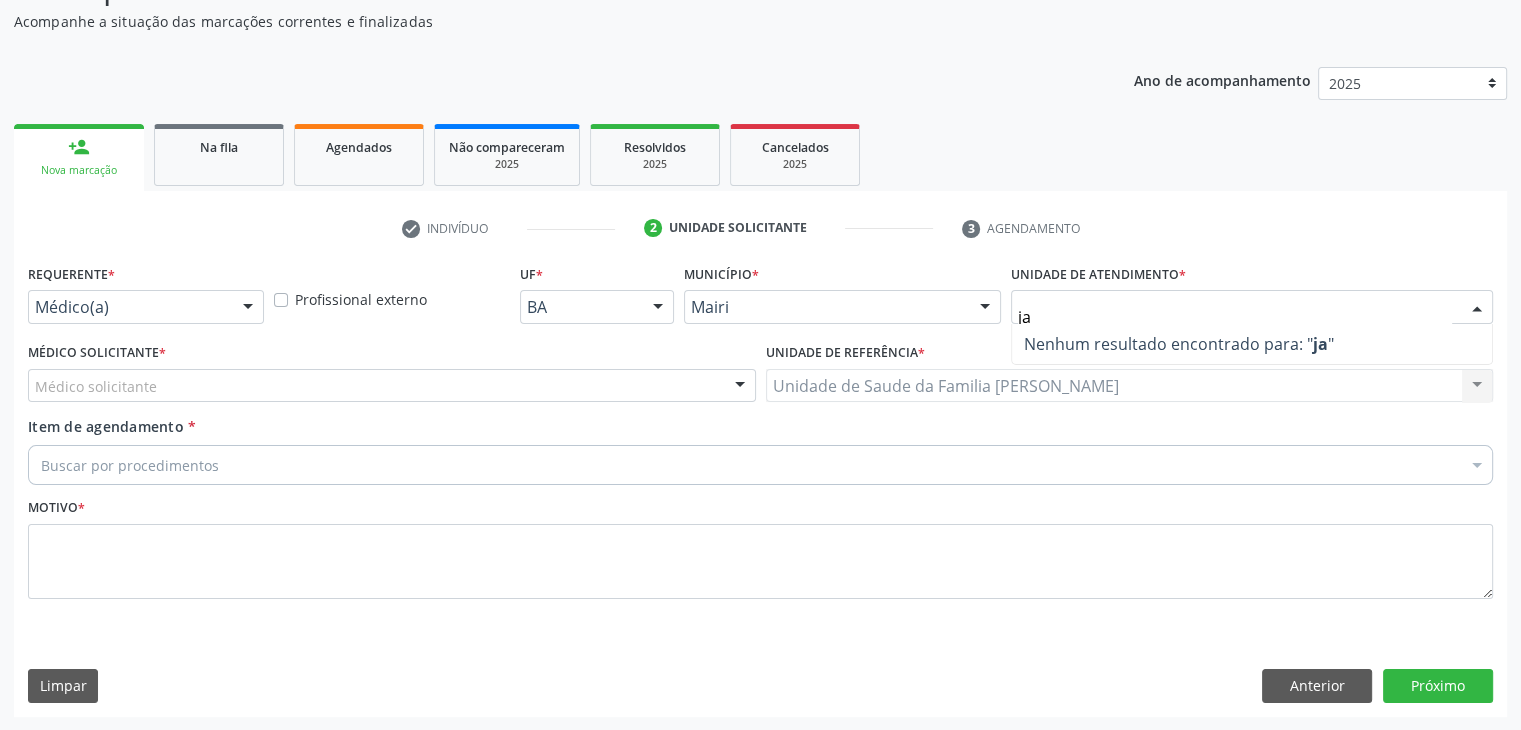 type on "j" 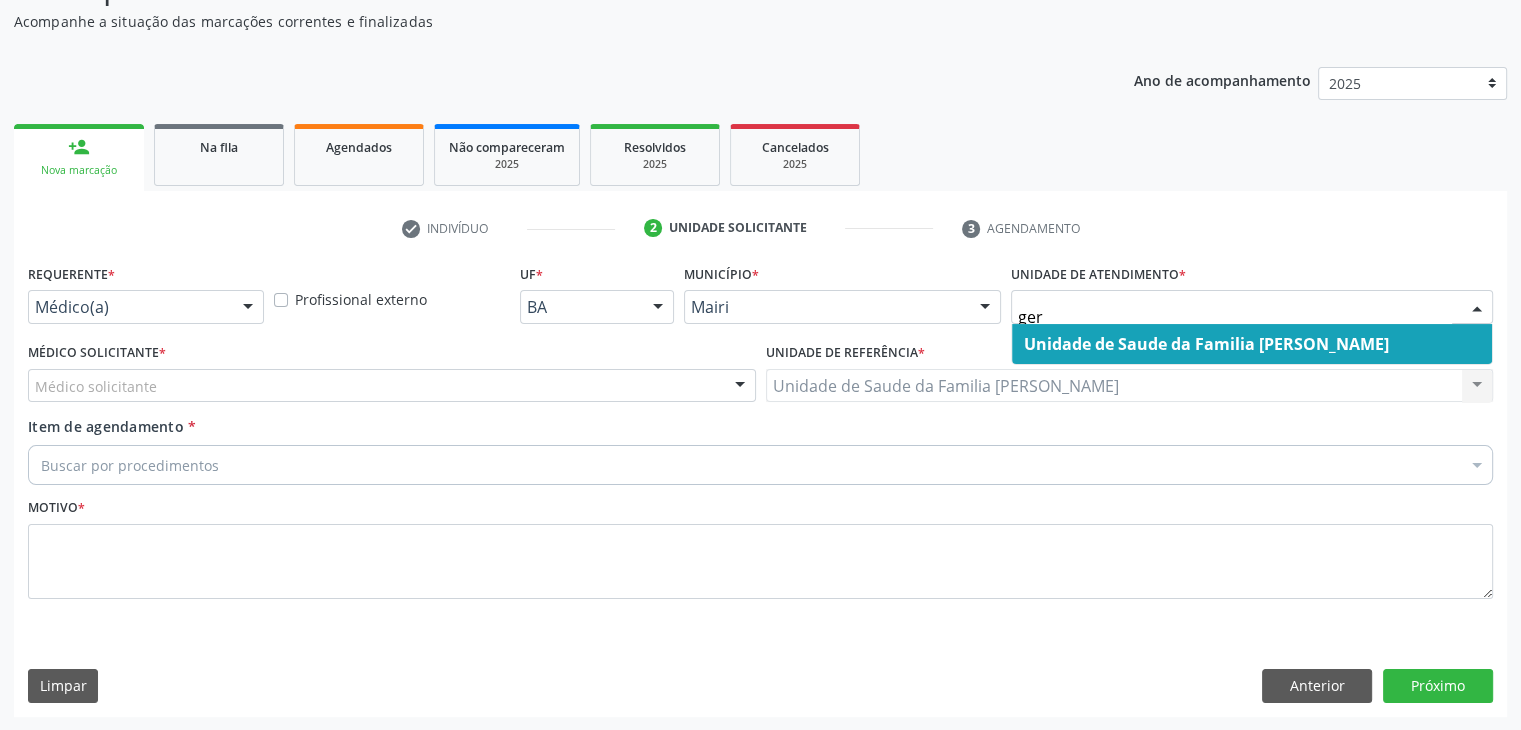 type on "gero" 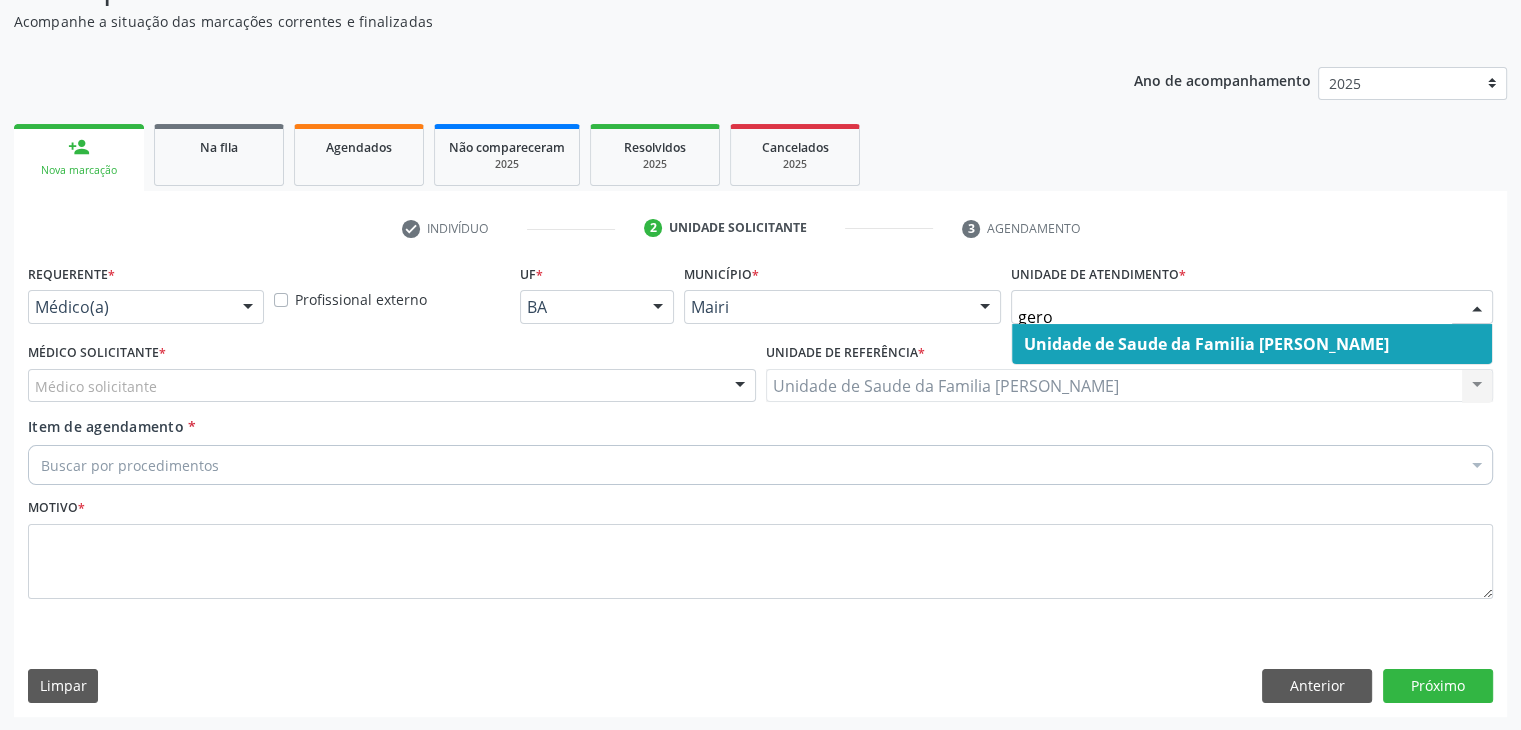 click on "Unidade de Saude da Familia [PERSON_NAME]" at bounding box center [1206, 344] 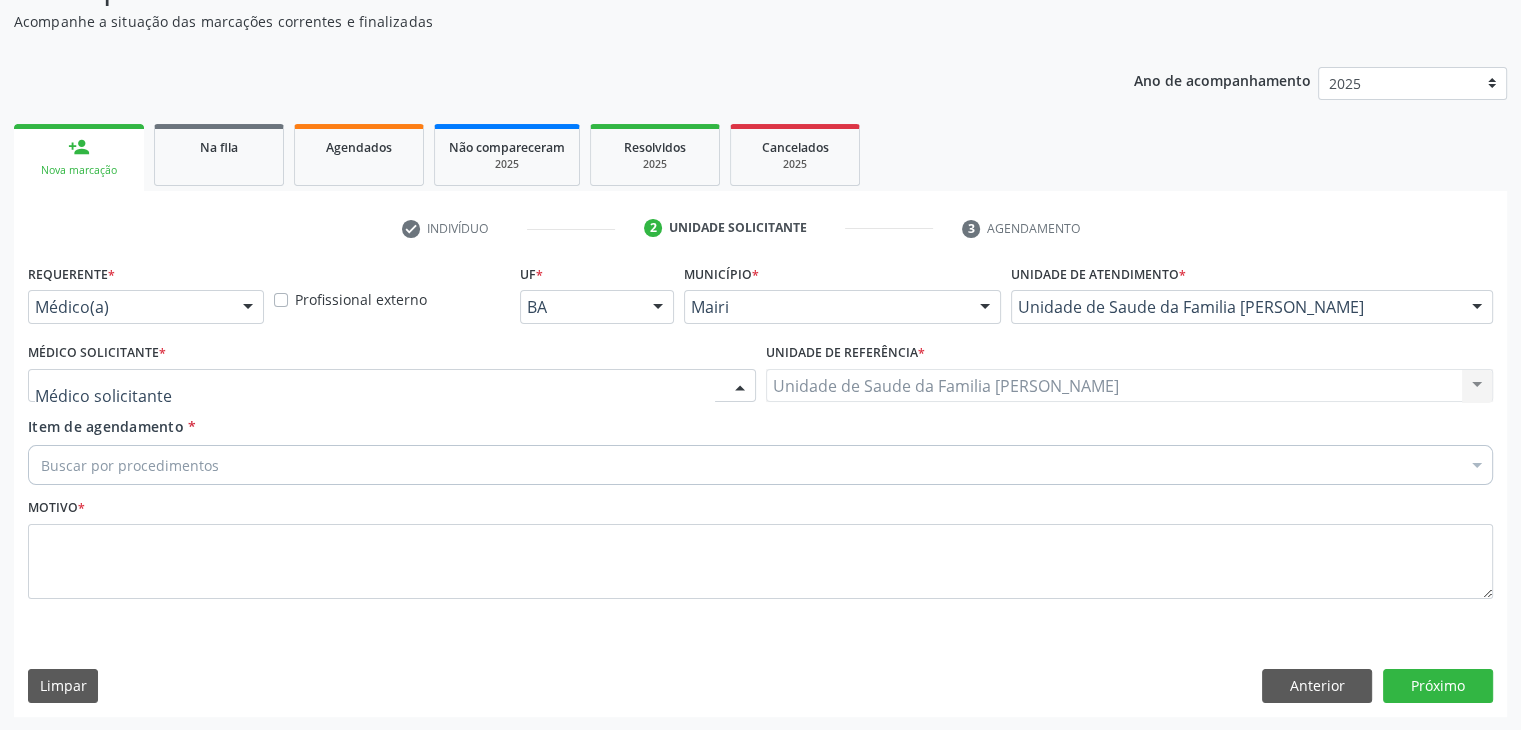 click at bounding box center (392, 386) 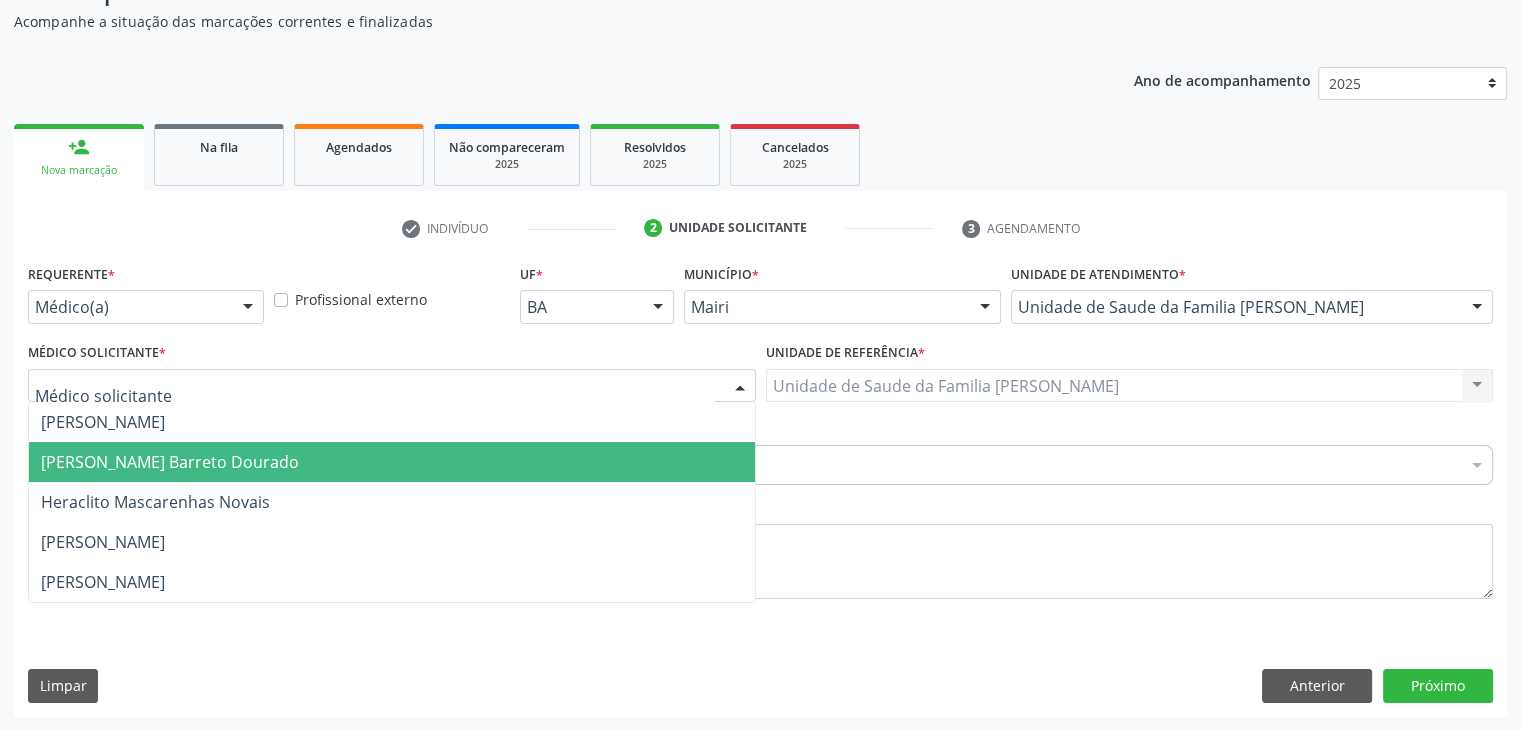 click on "[PERSON_NAME] Barreto Dourado" at bounding box center [392, 462] 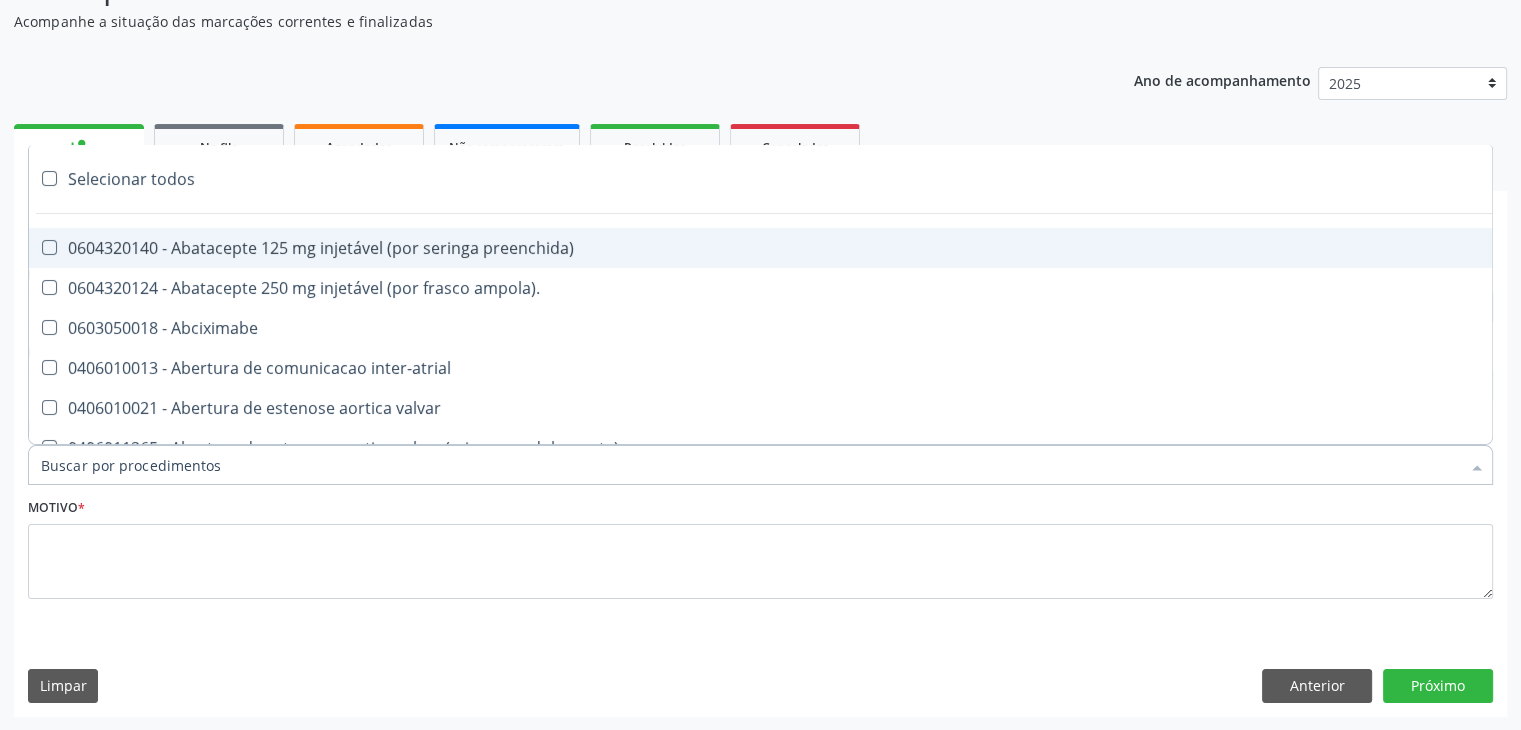 click at bounding box center (760, 465) 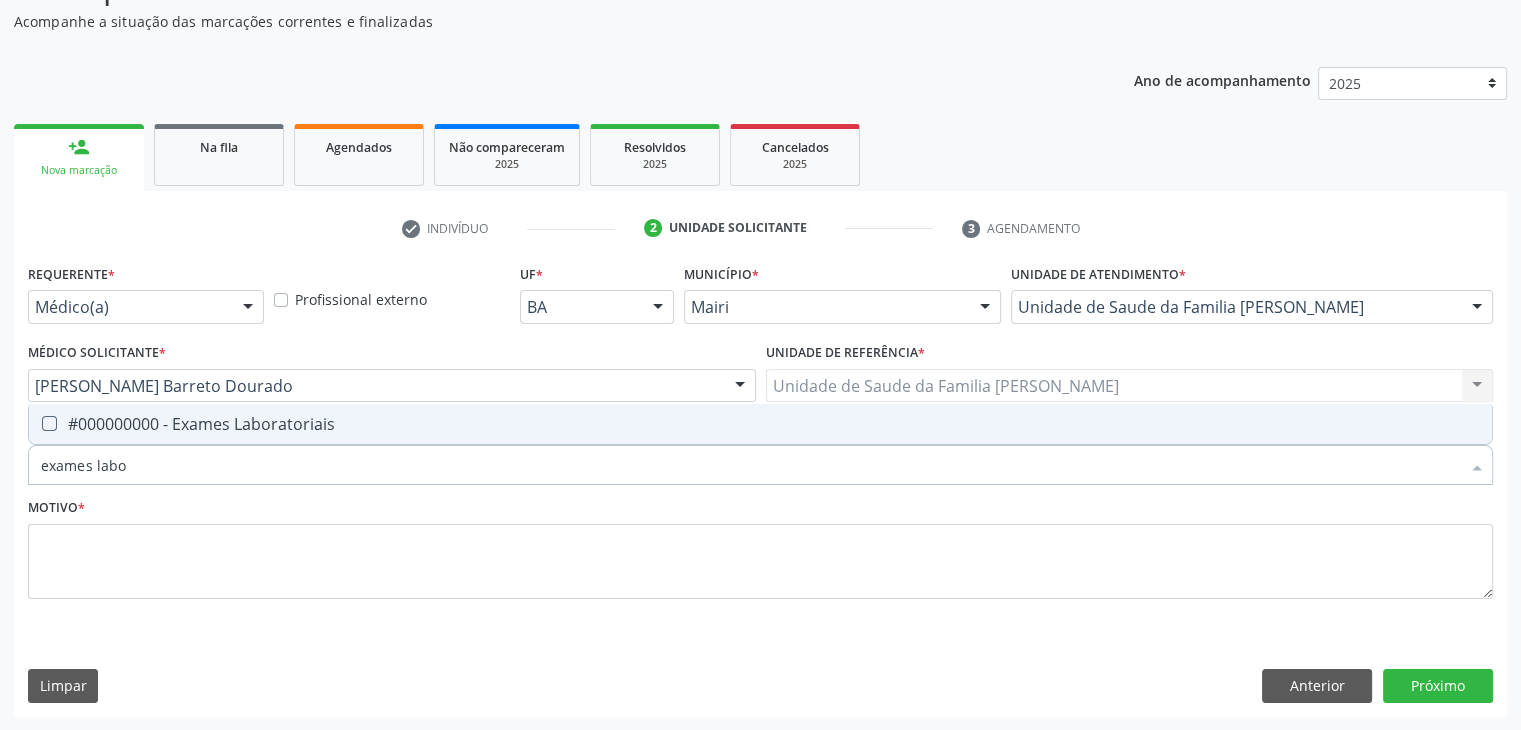 type on "exames labor" 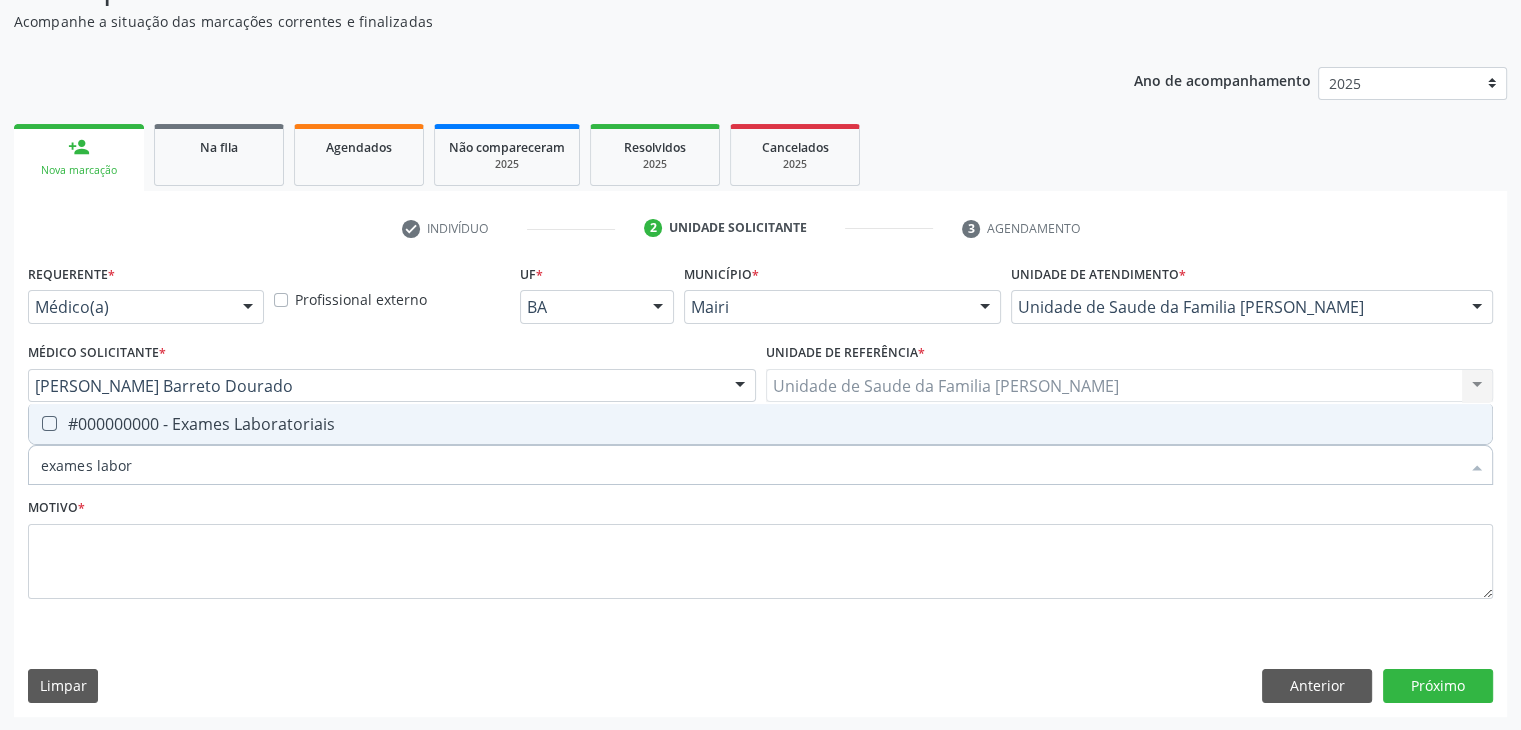 click on "#000000000 - Exames Laboratoriais" at bounding box center (760, 424) 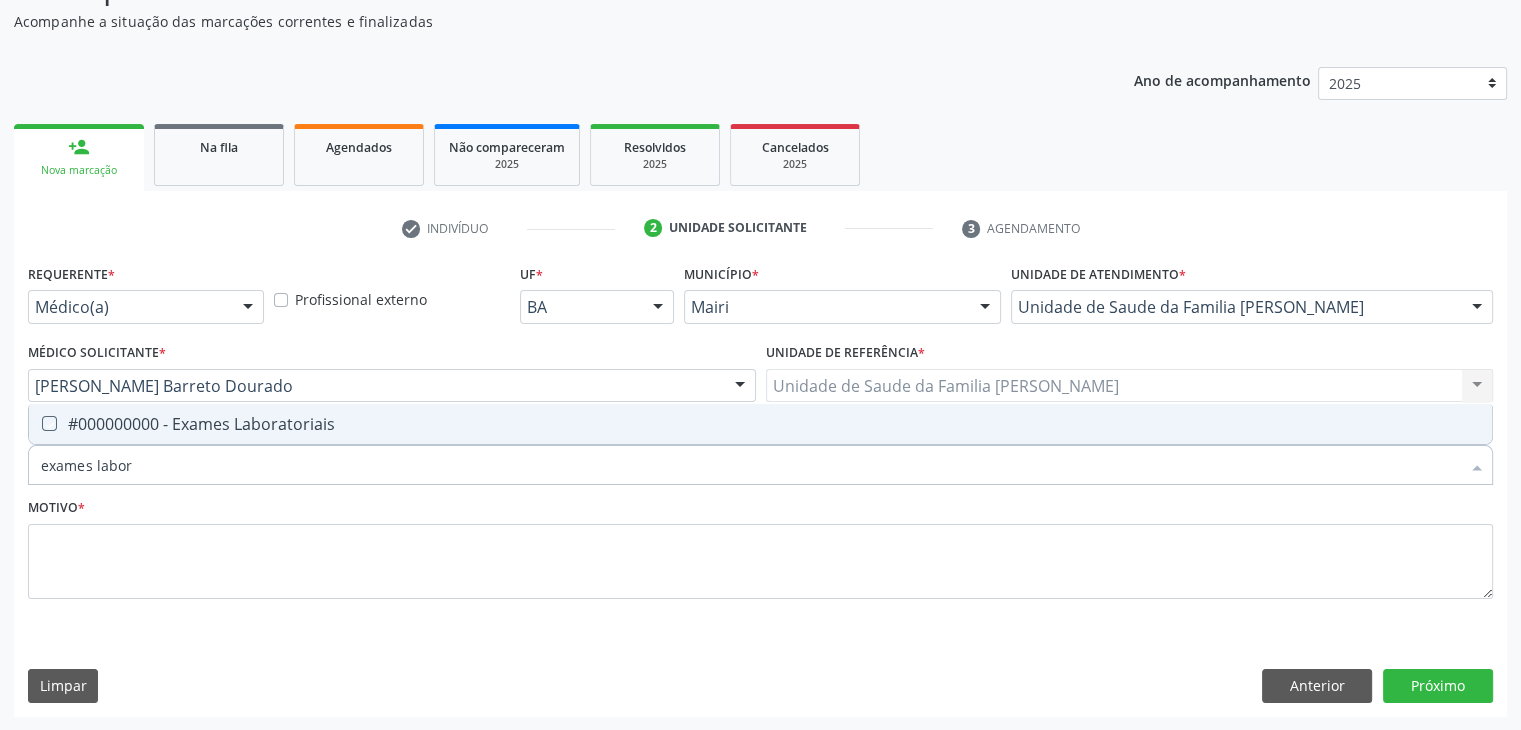 checkbox on "true" 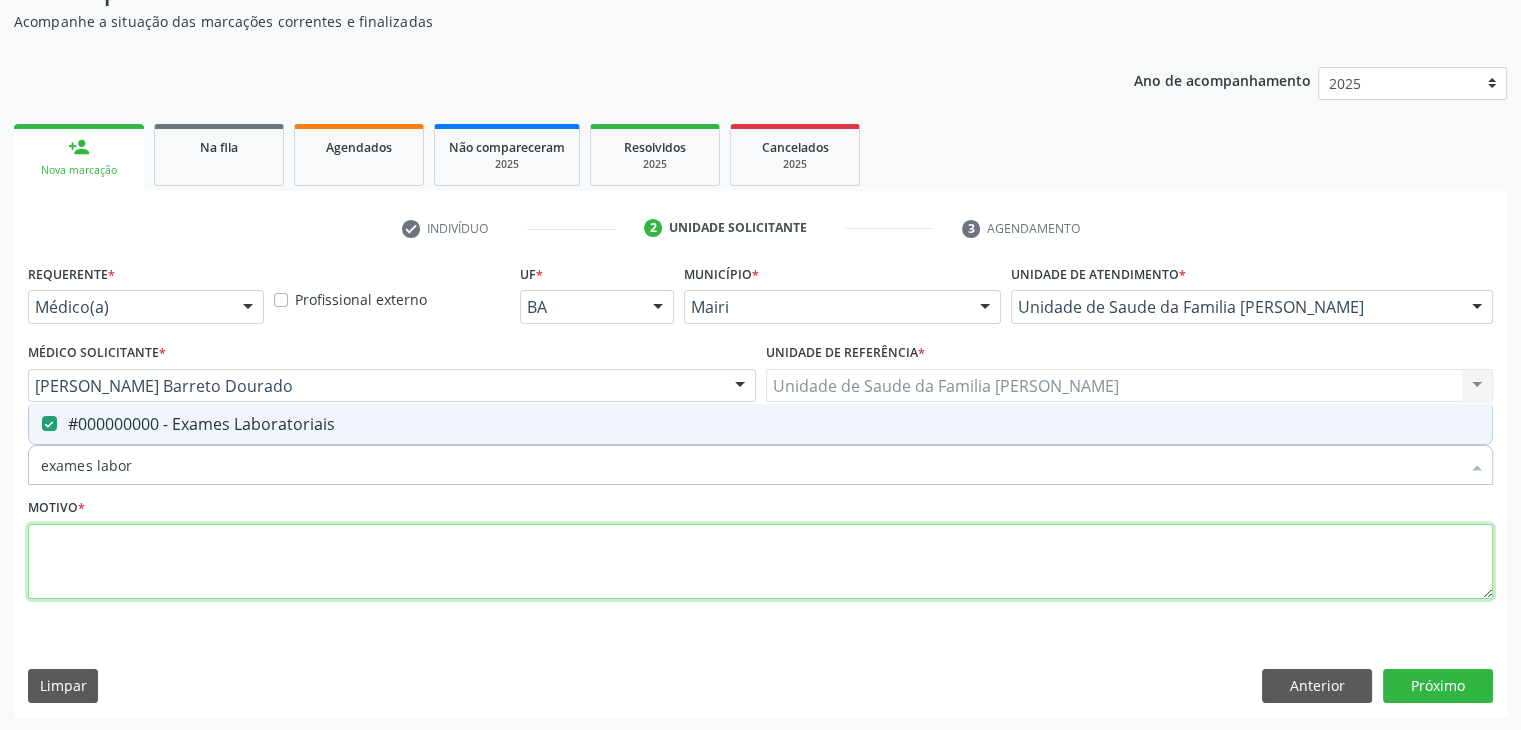 click at bounding box center [760, 562] 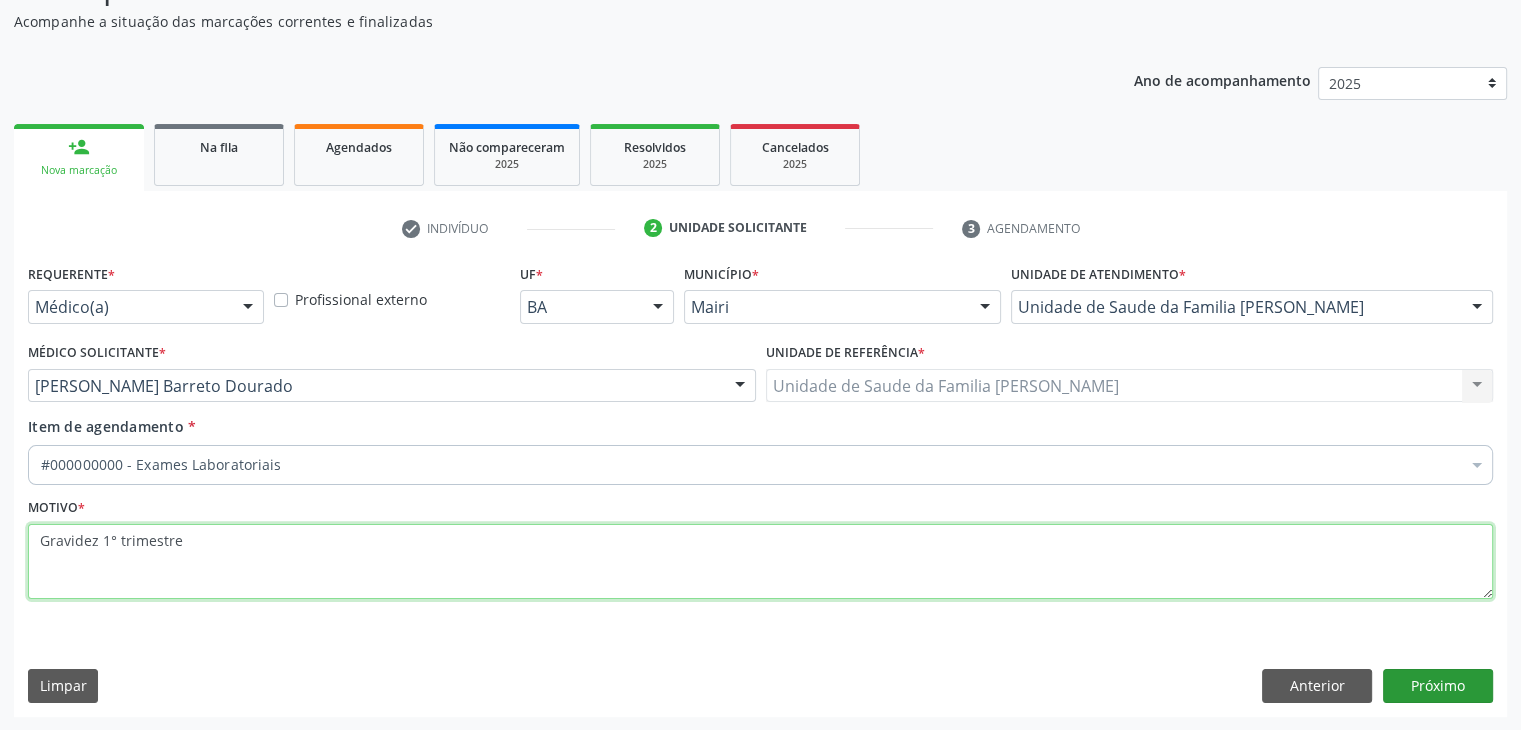 type on "Gravidez 1° trimestre" 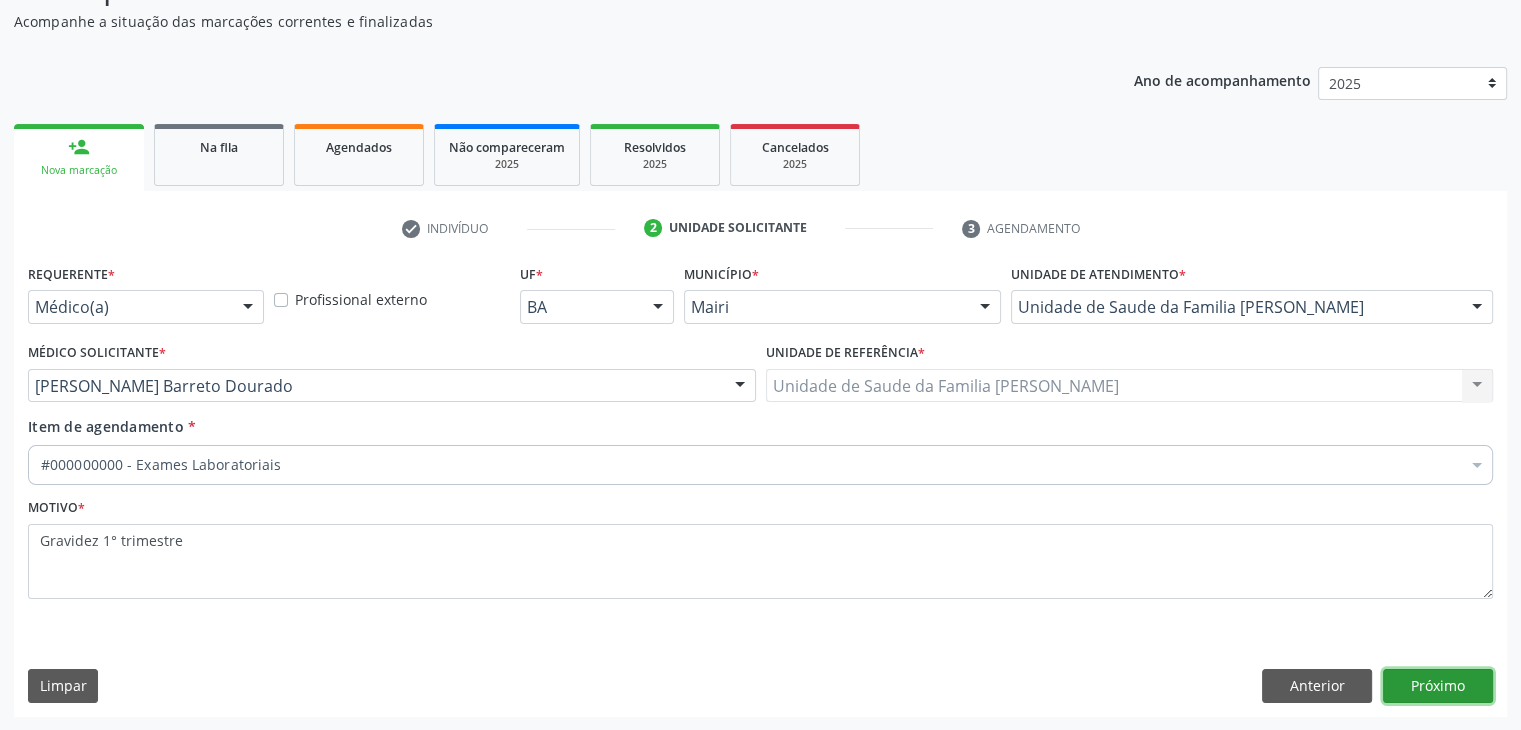 click on "Próximo" at bounding box center (1438, 686) 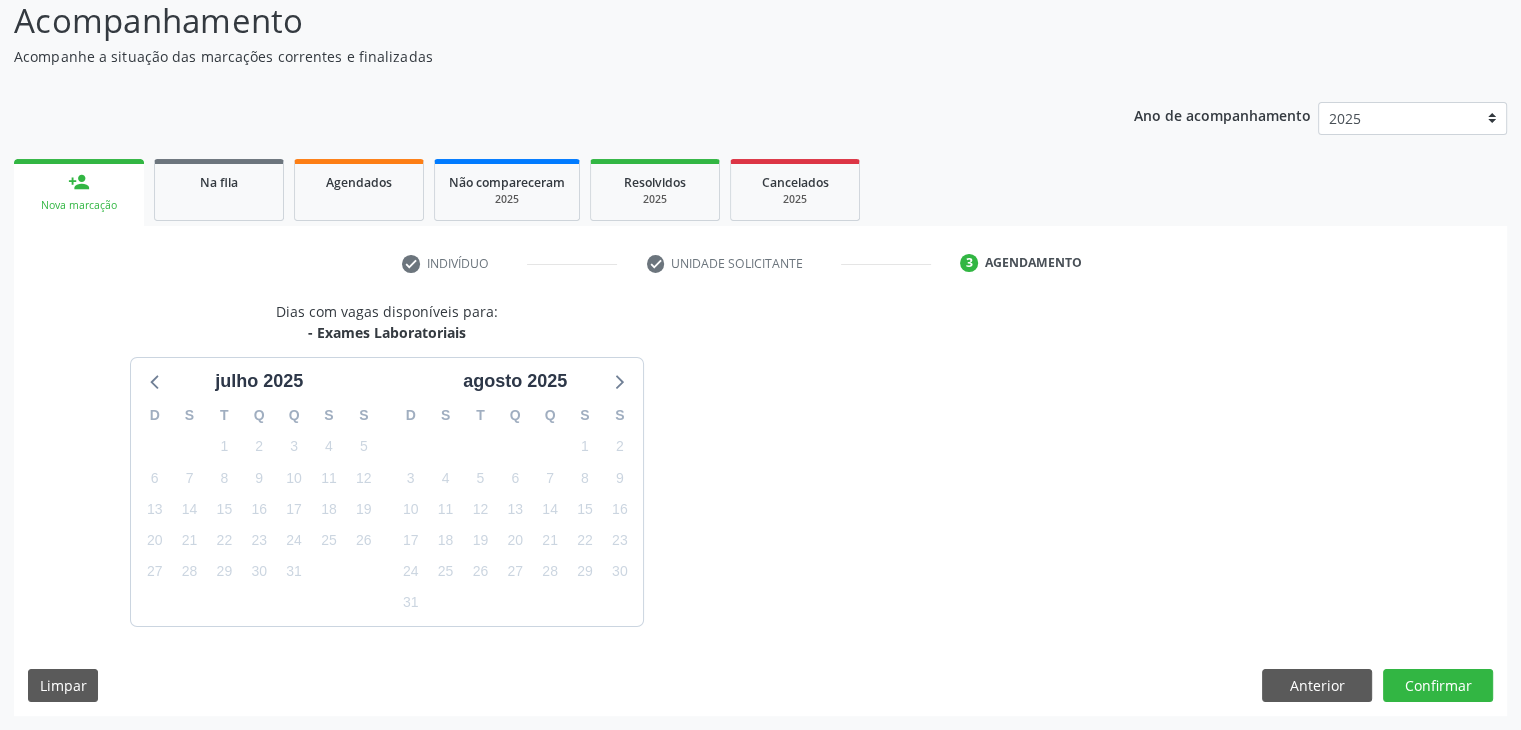 scroll, scrollTop: 175, scrollLeft: 0, axis: vertical 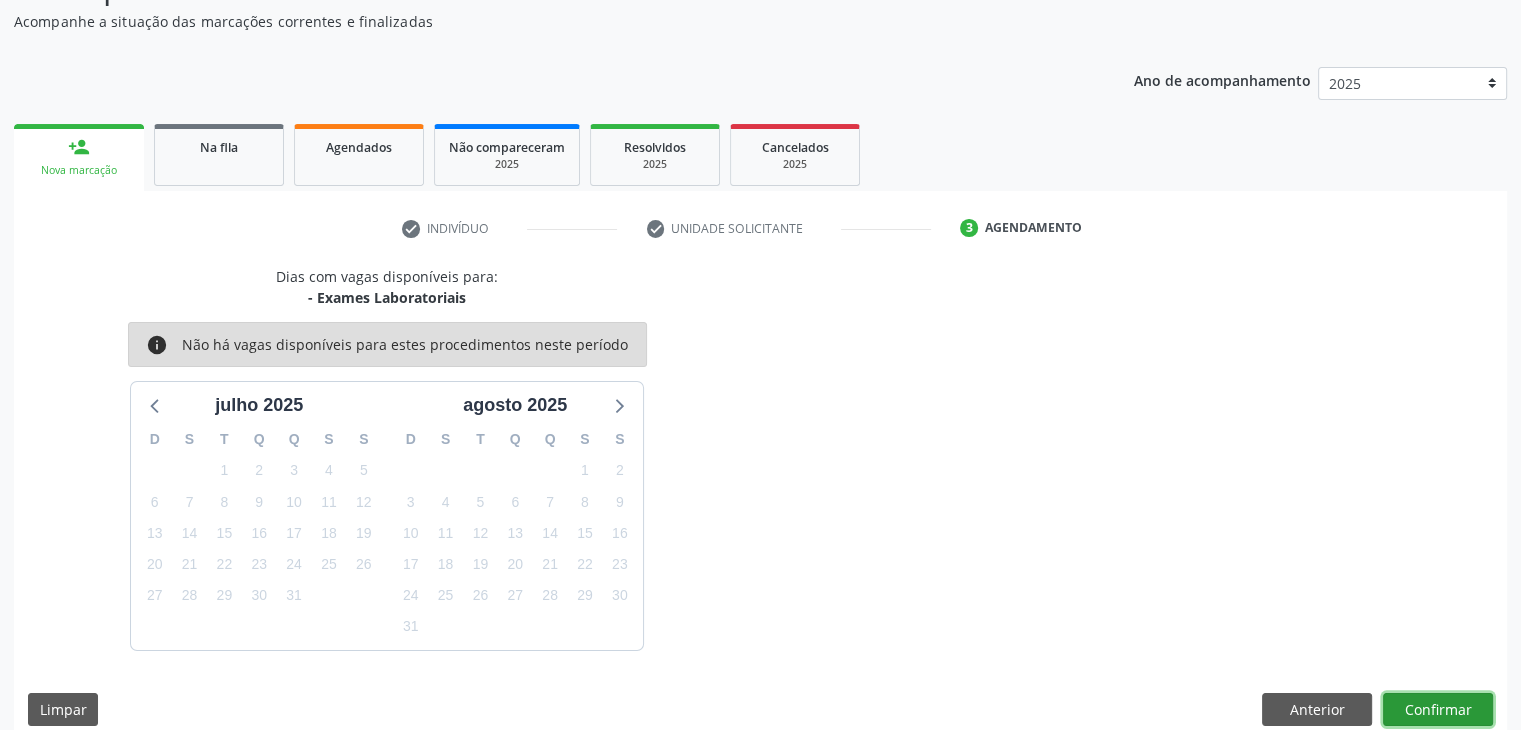 click on "Confirmar" at bounding box center [1438, 710] 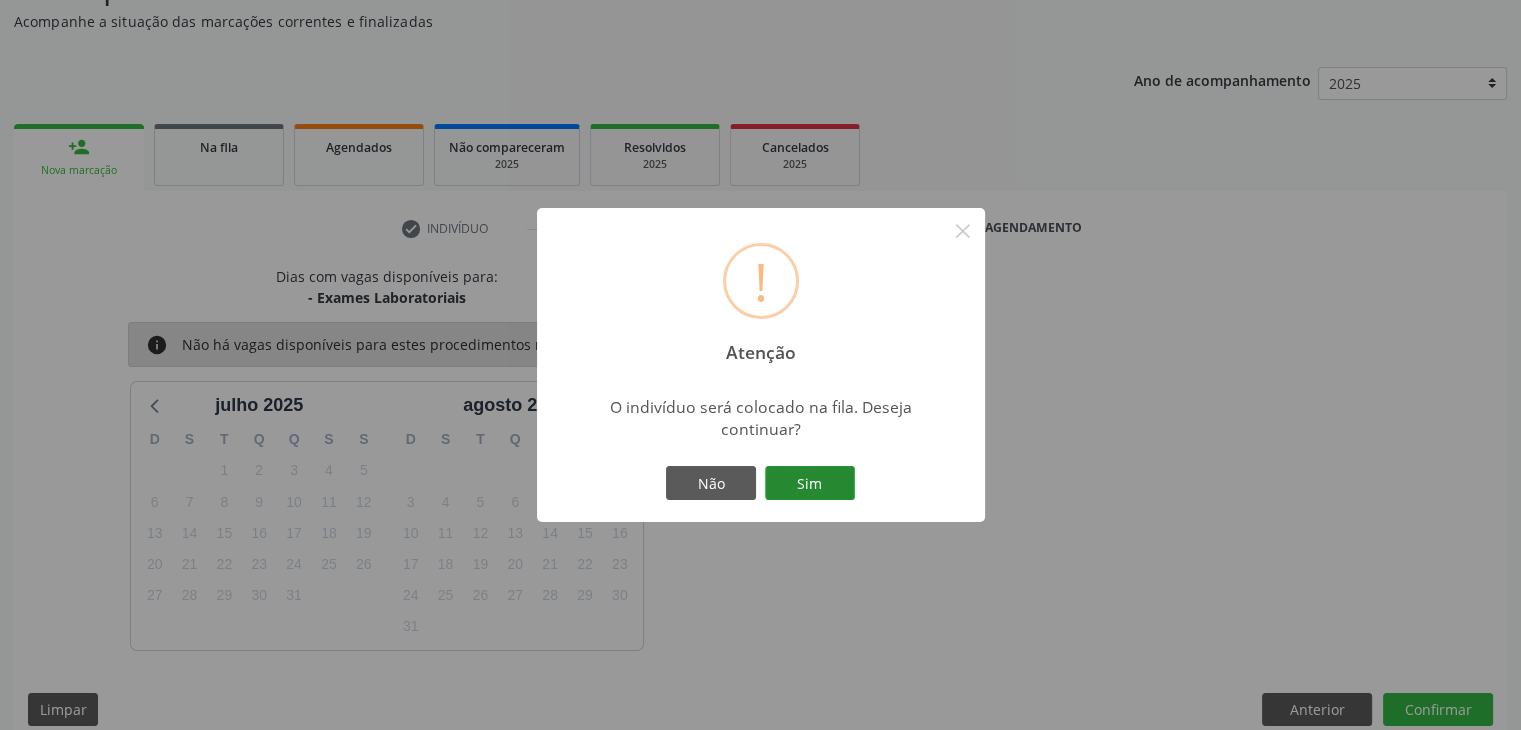 click on "Sim" at bounding box center (810, 483) 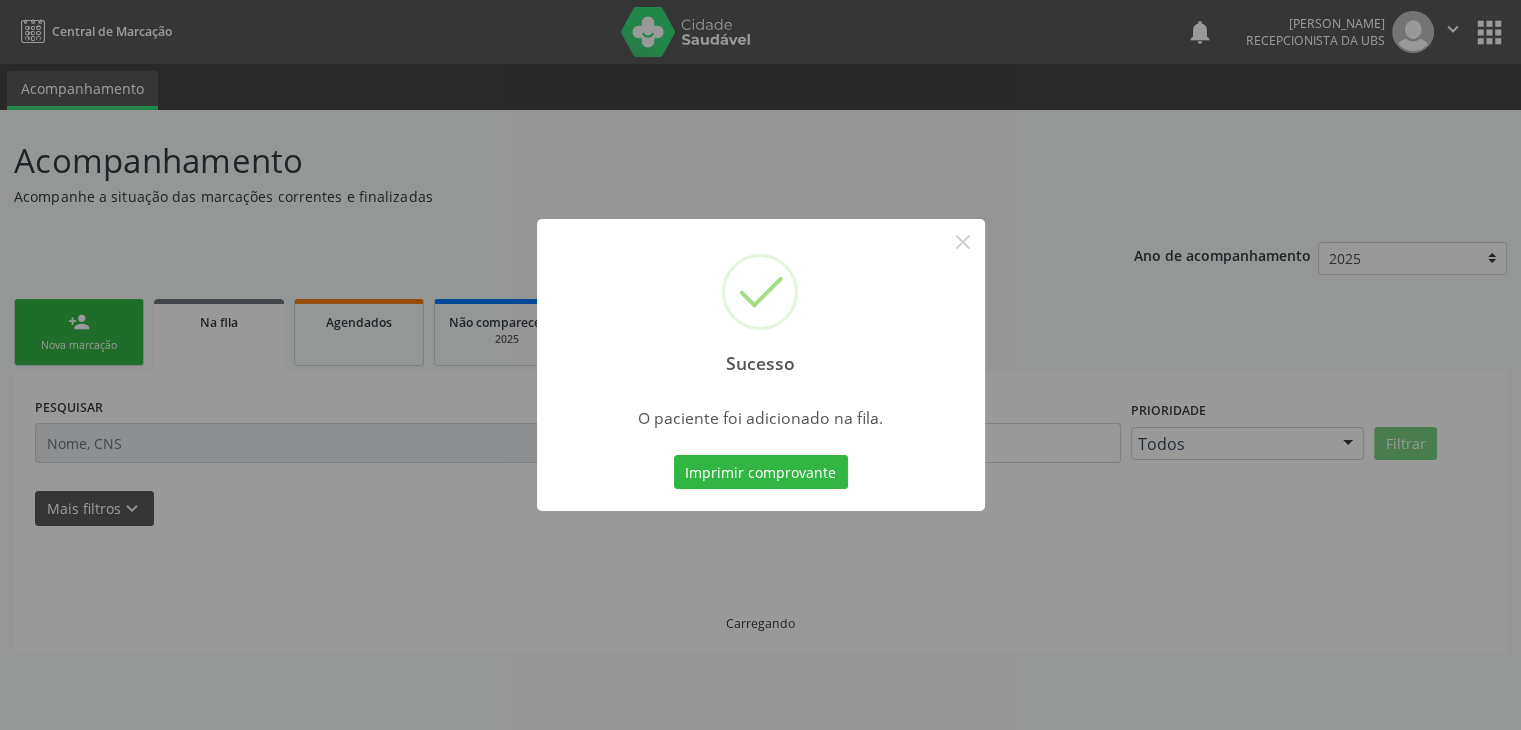 scroll, scrollTop: 0, scrollLeft: 0, axis: both 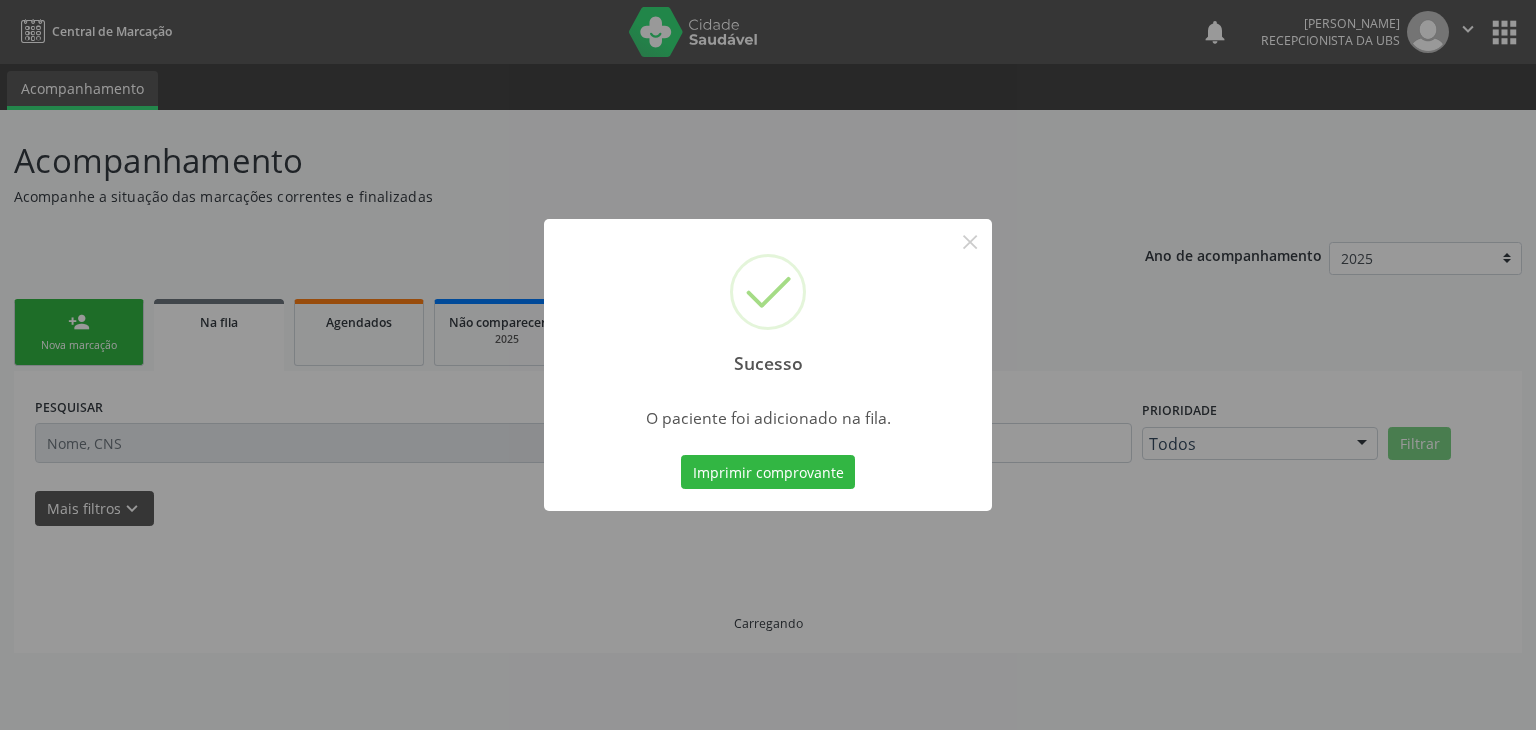 click on "Sucesso × O paciente foi adicionado na fila. Imprimir comprovante Cancel" at bounding box center [768, 365] 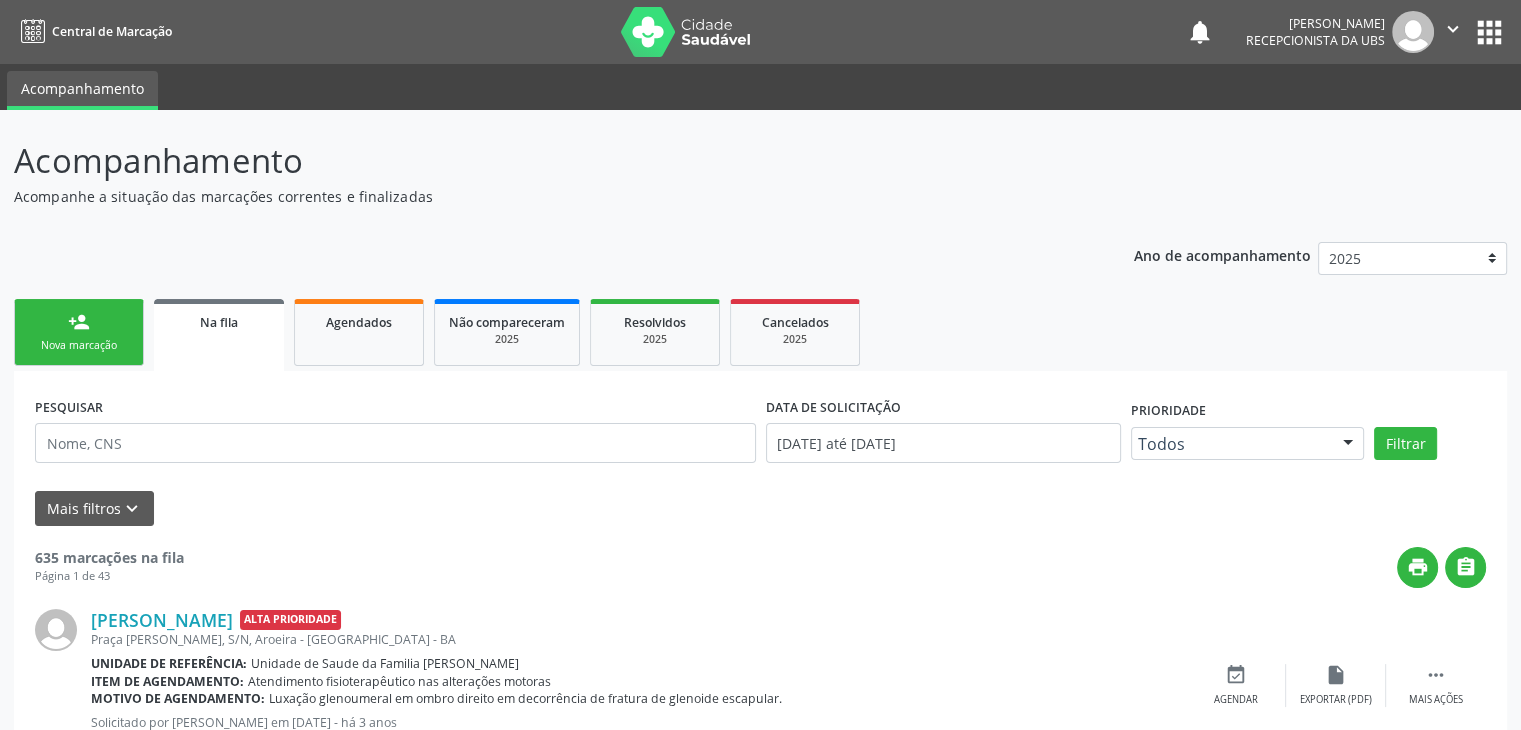 click on "Nova marcação" at bounding box center [79, 345] 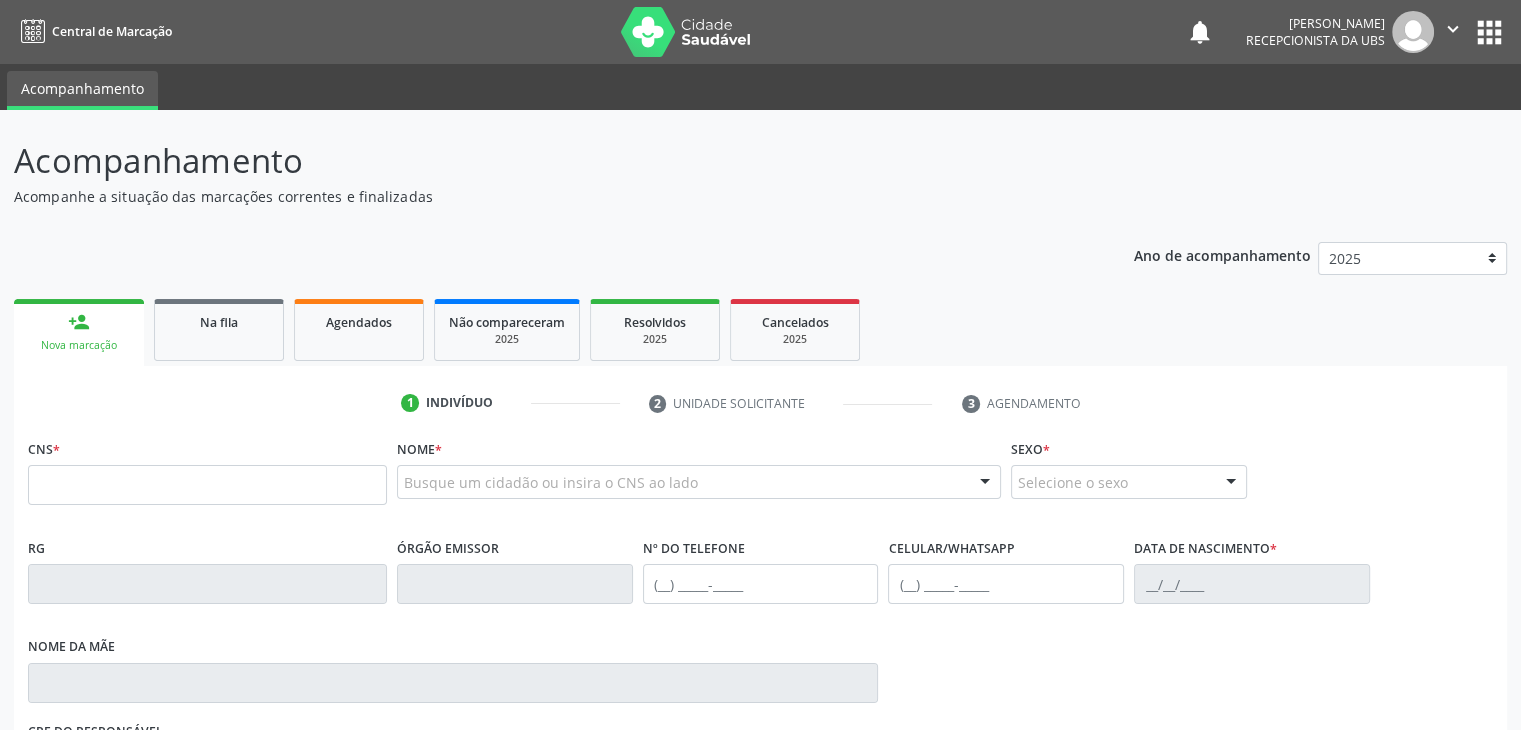 click on "Nova marcação" at bounding box center (79, 345) 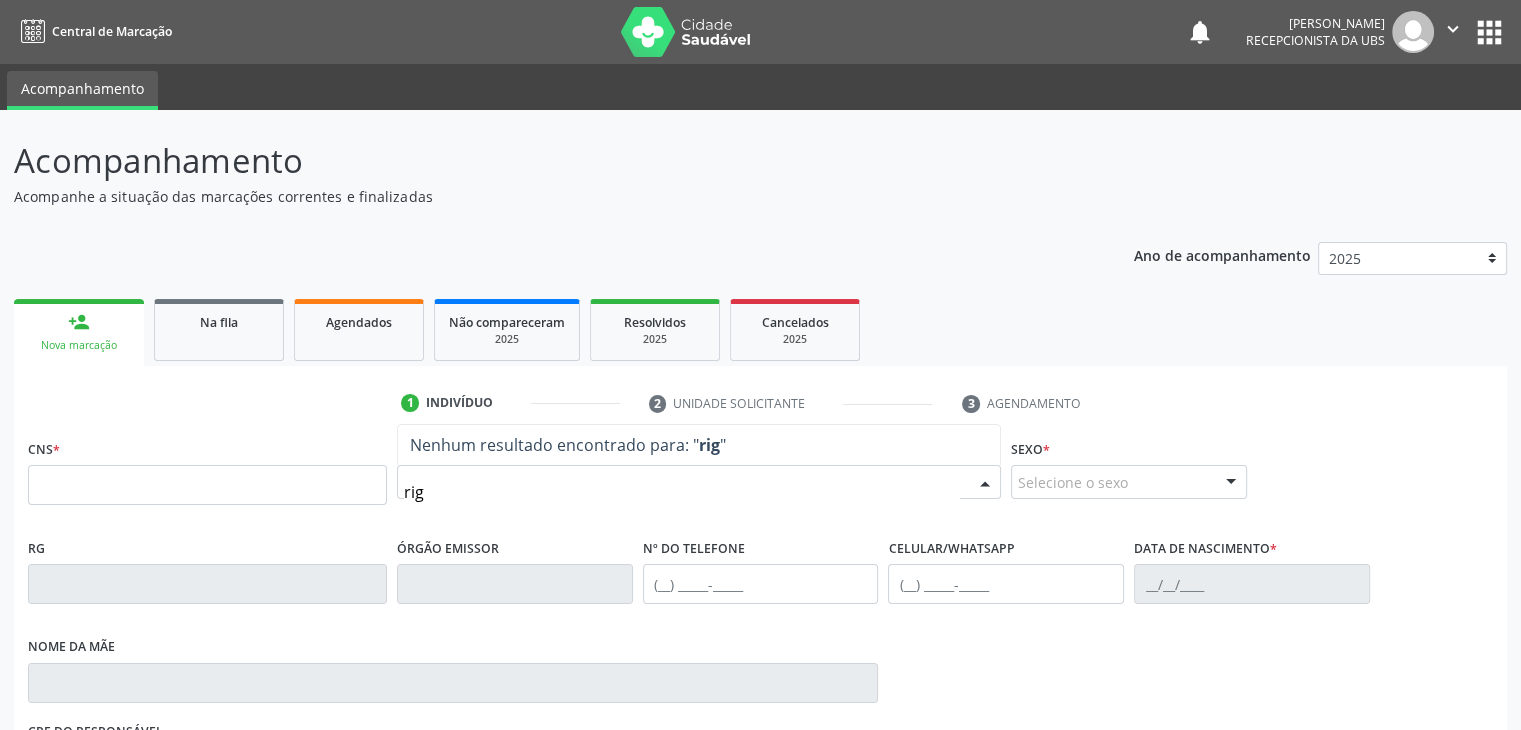 type on "rigr" 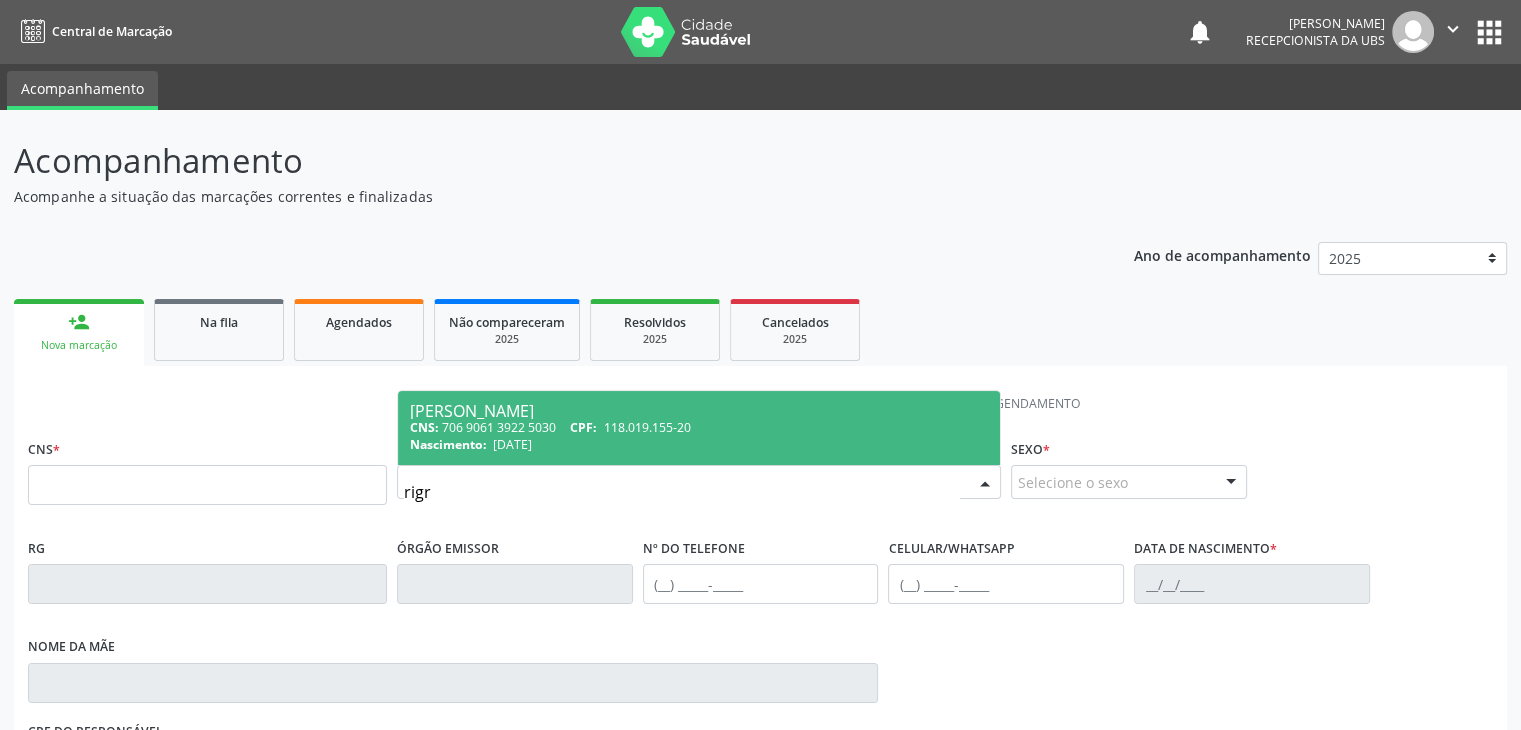 click on "[PERSON_NAME]" at bounding box center [699, 411] 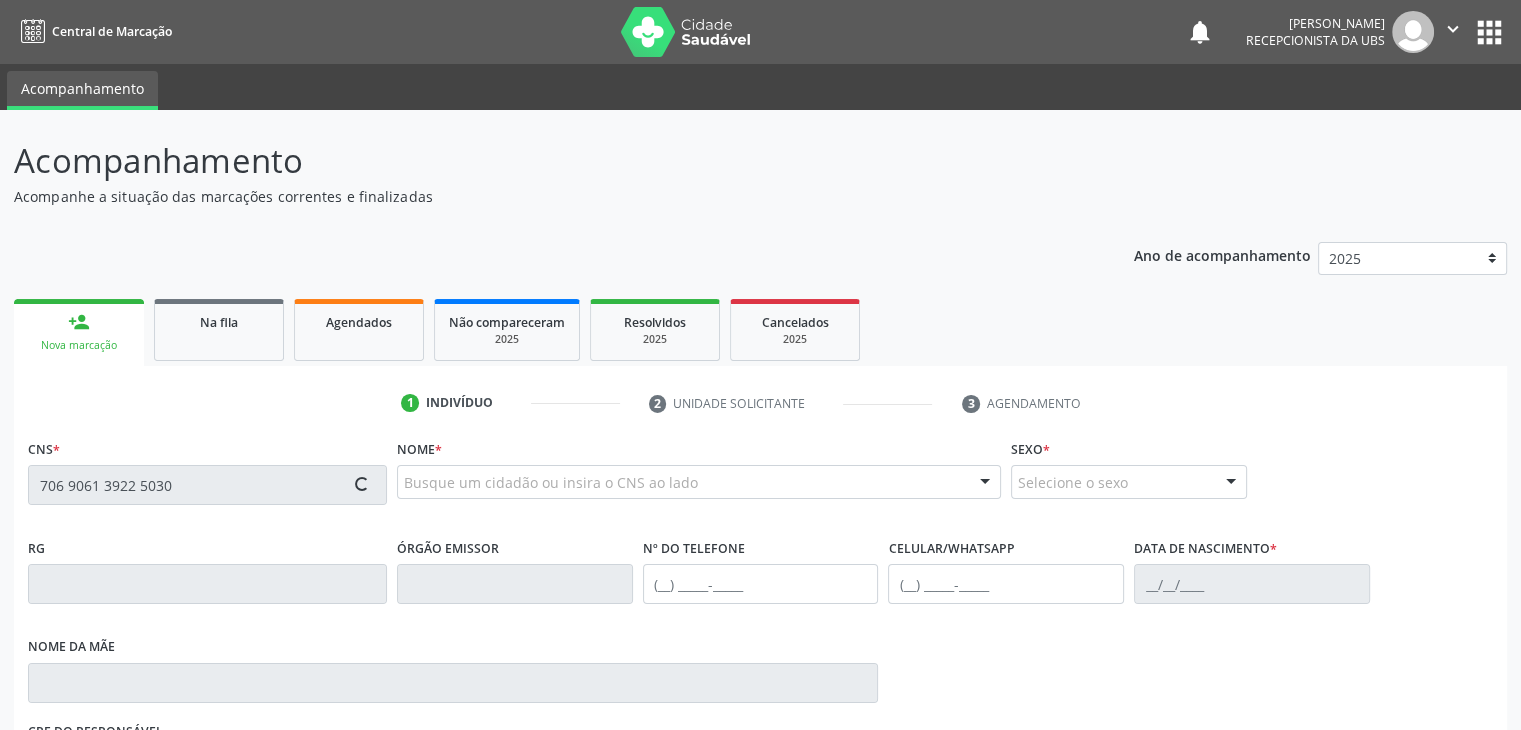 type on "706 9061 3922 5030" 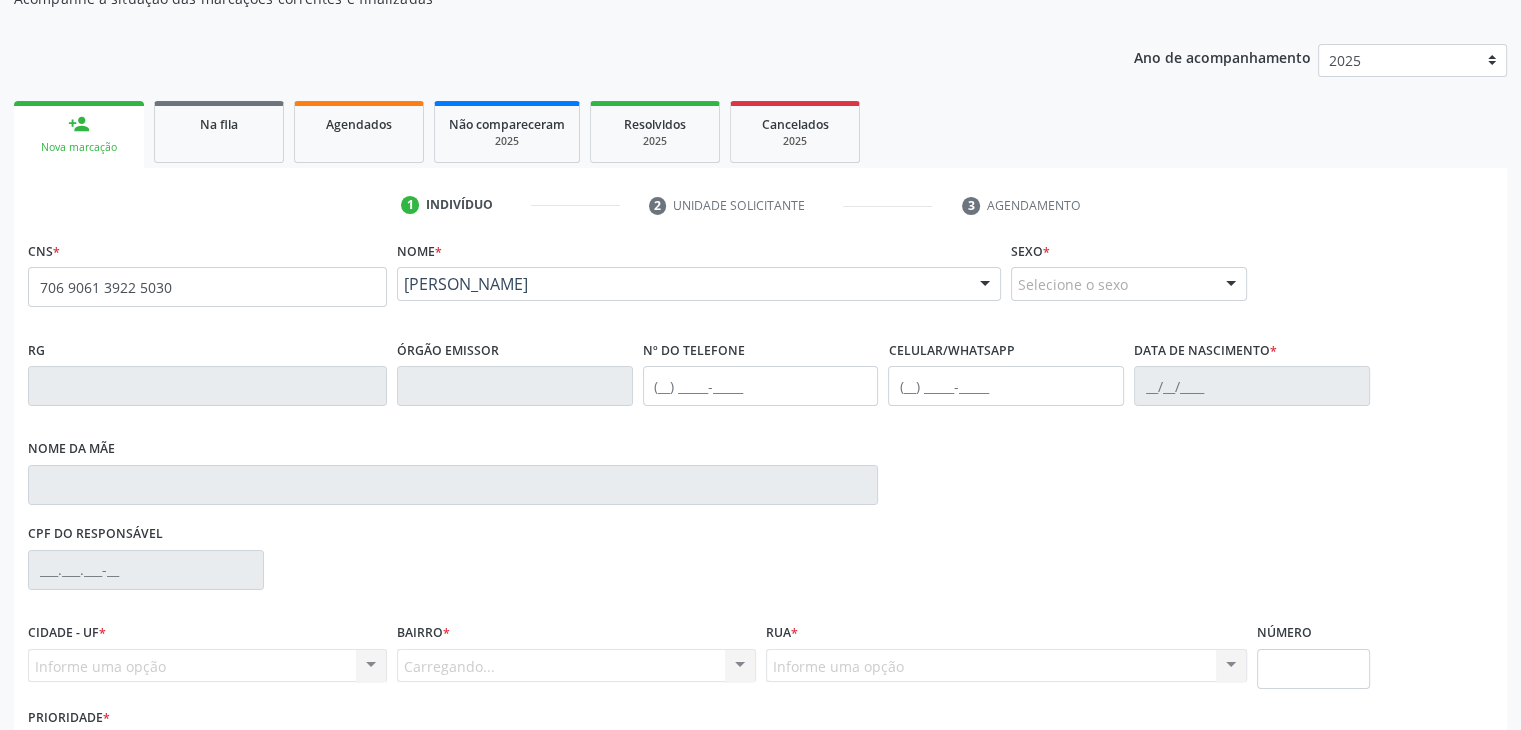 scroll, scrollTop: 340, scrollLeft: 0, axis: vertical 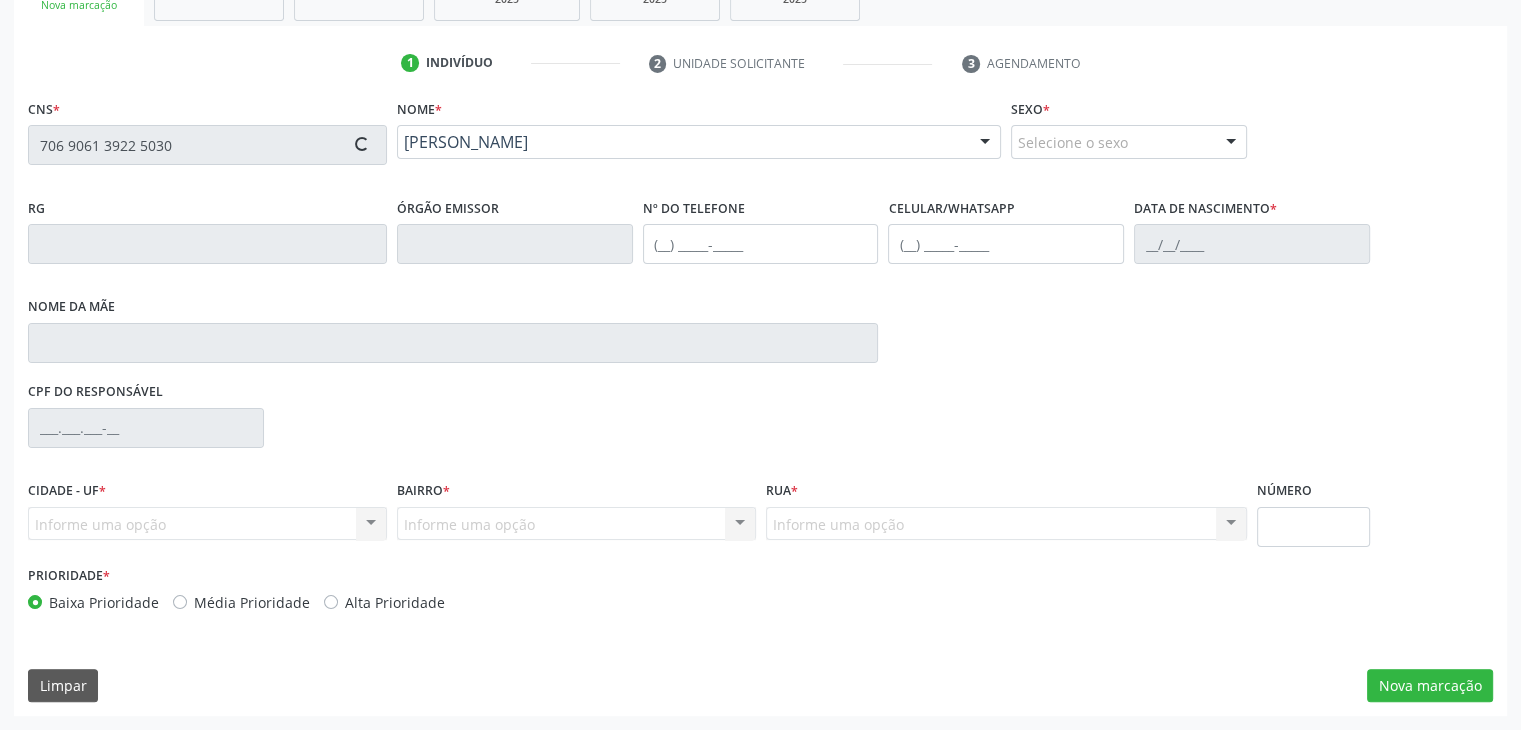 type on "[PHONE_NUMBER]" 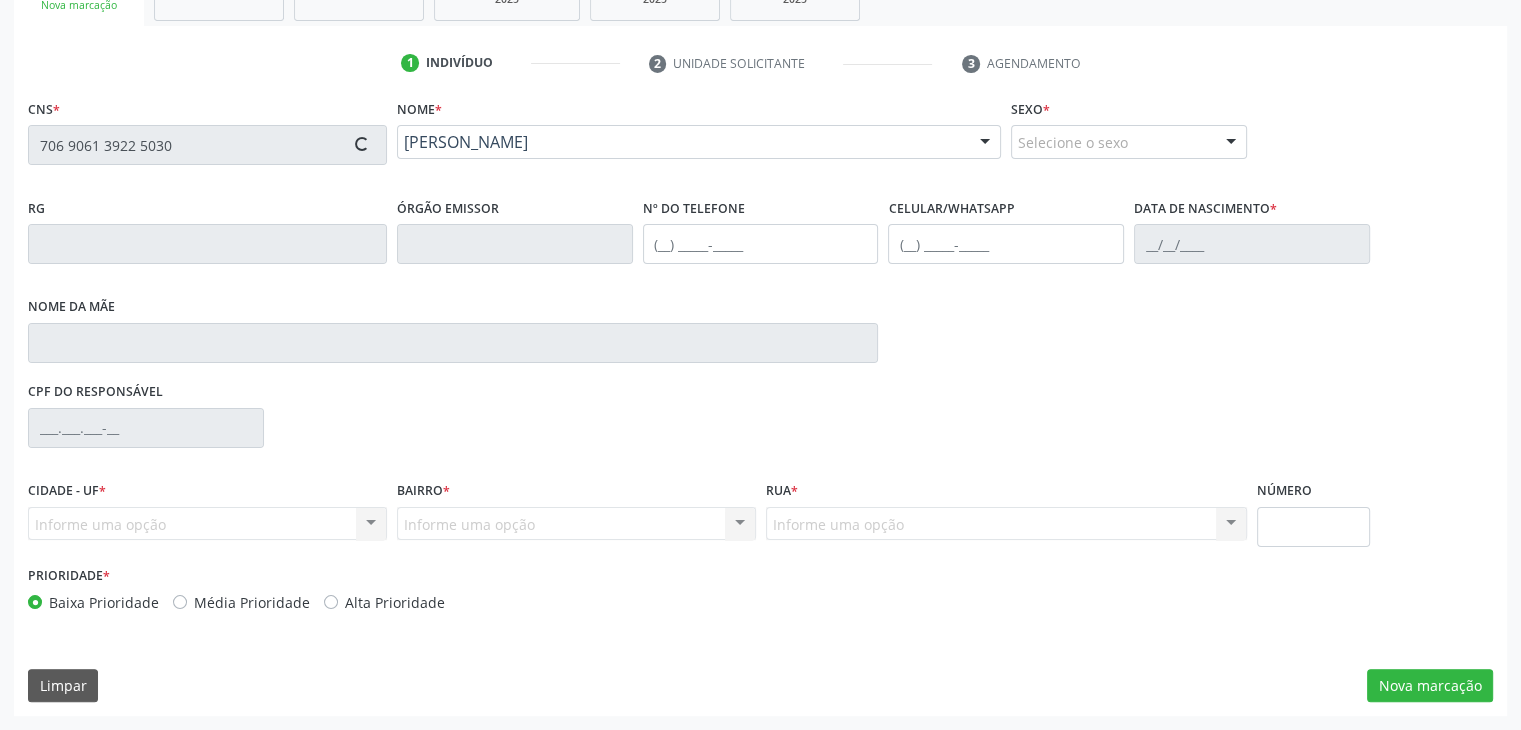 type on "[PERSON_NAME]" 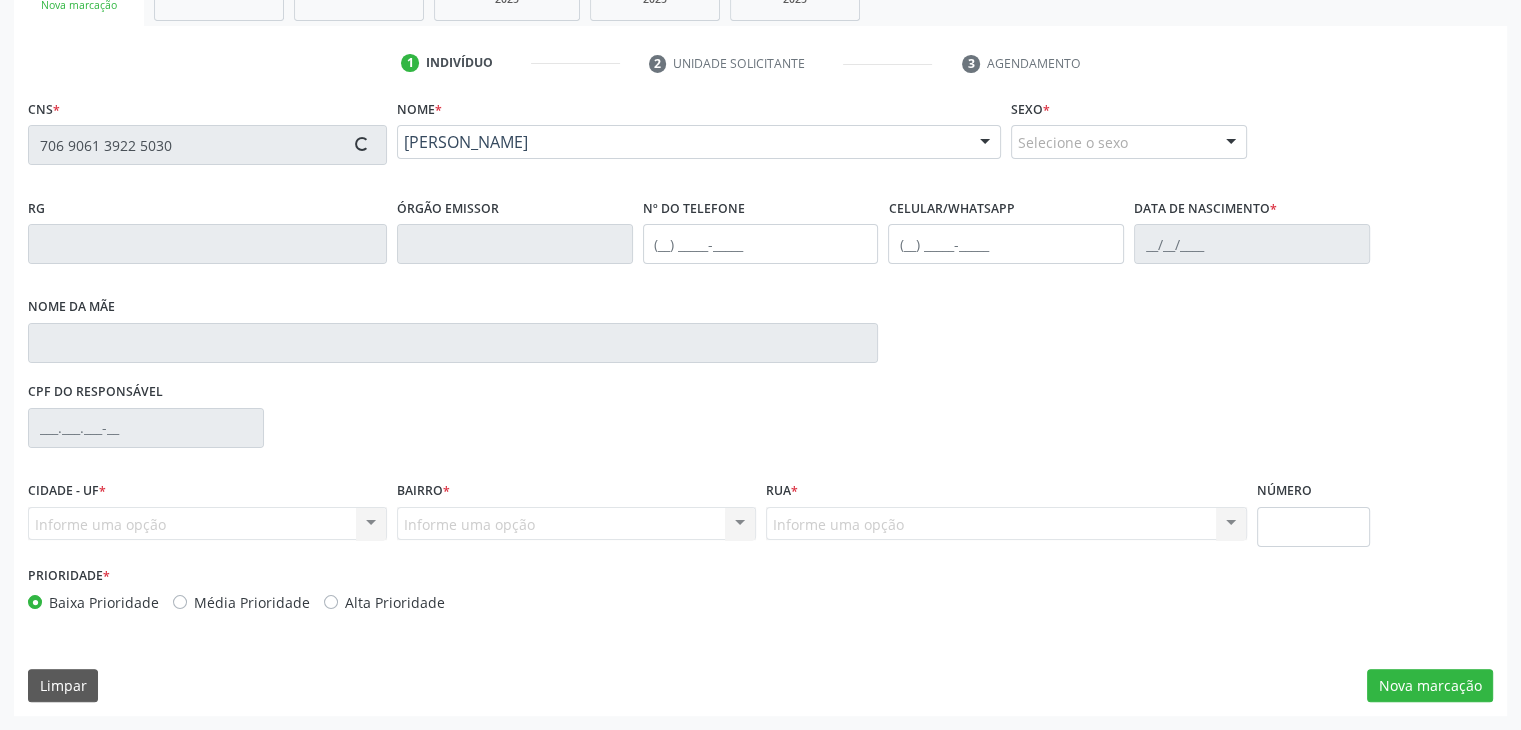 type on "253.486.068-20" 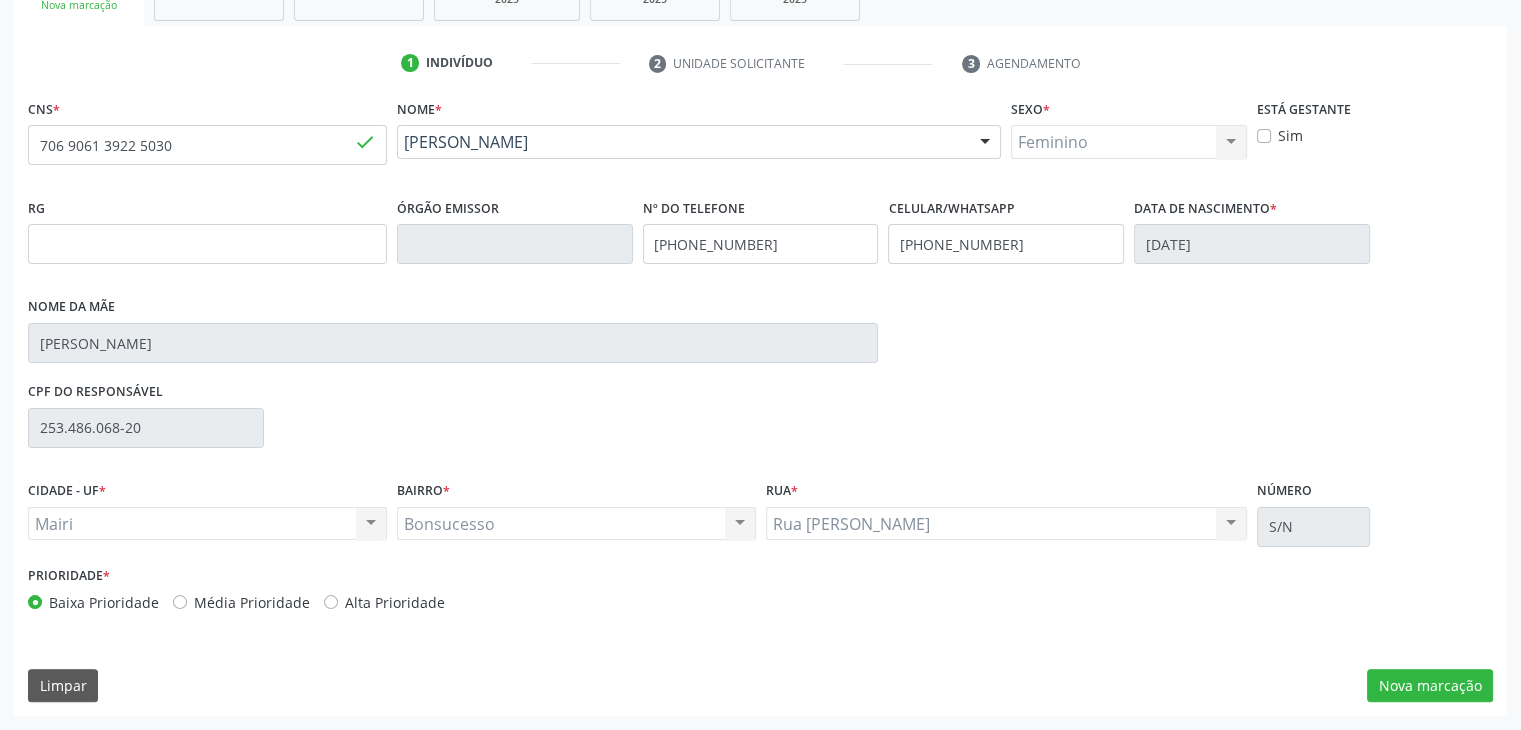 click on "Alta Prioridade" at bounding box center (395, 602) 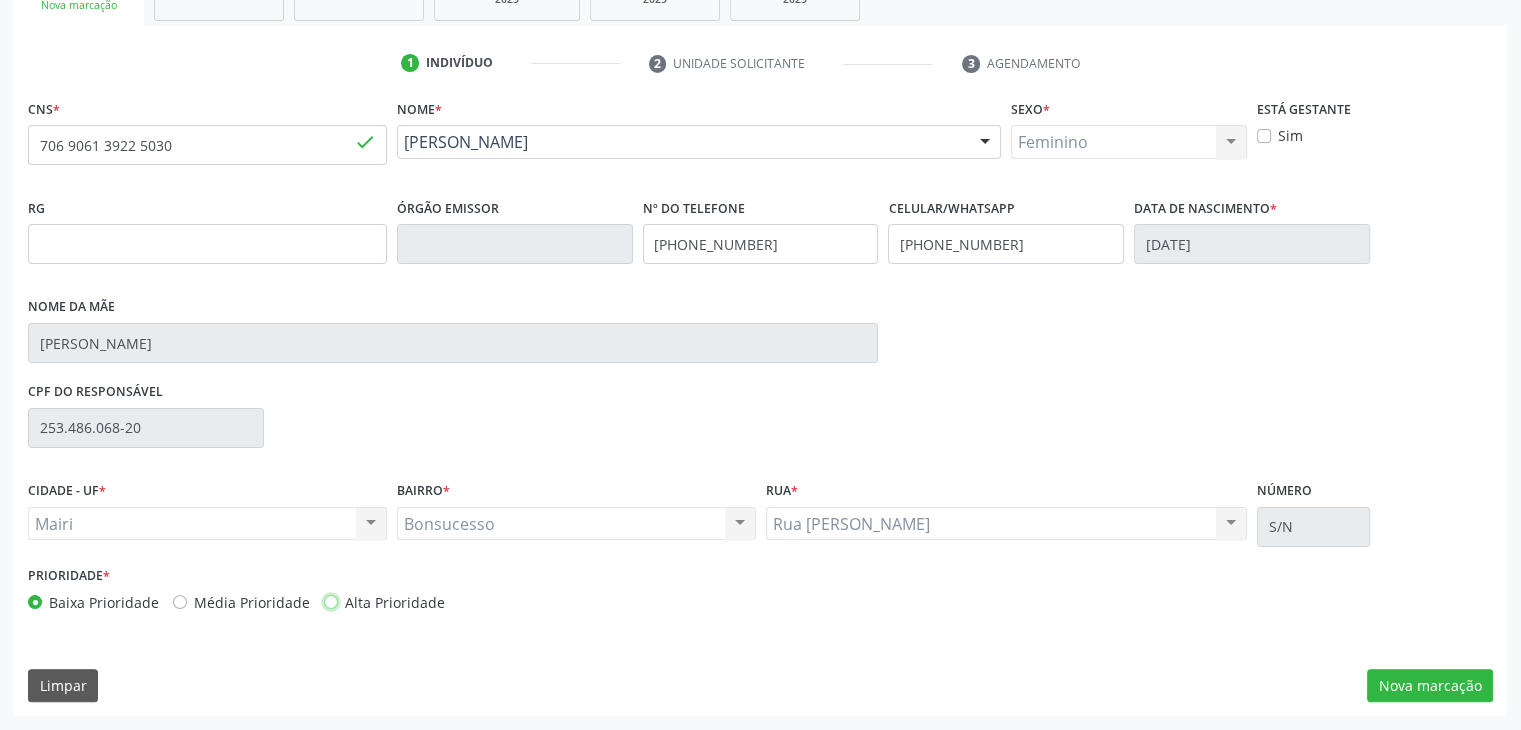 click on "Alta Prioridade" at bounding box center [331, 601] 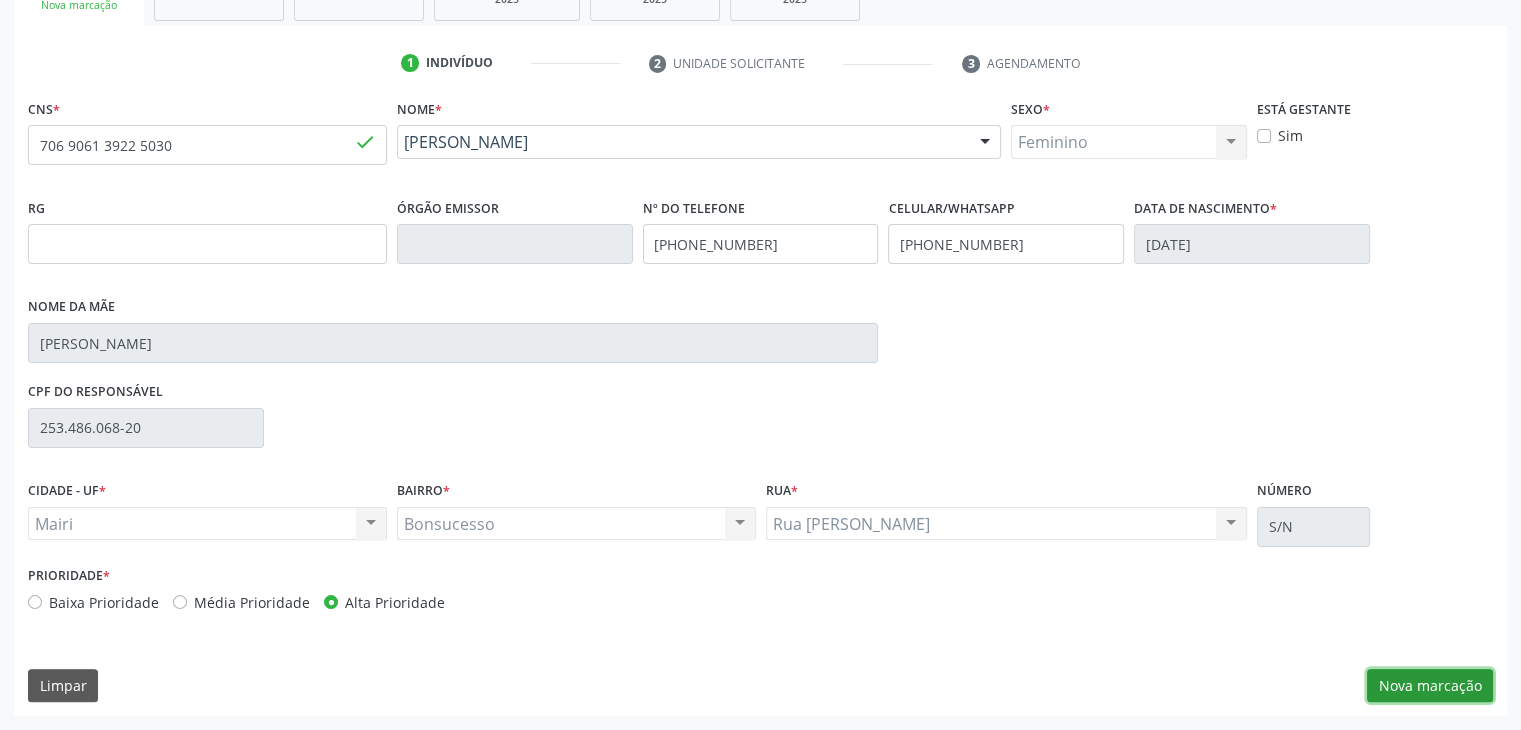 click on "Nova marcação" at bounding box center [1430, 686] 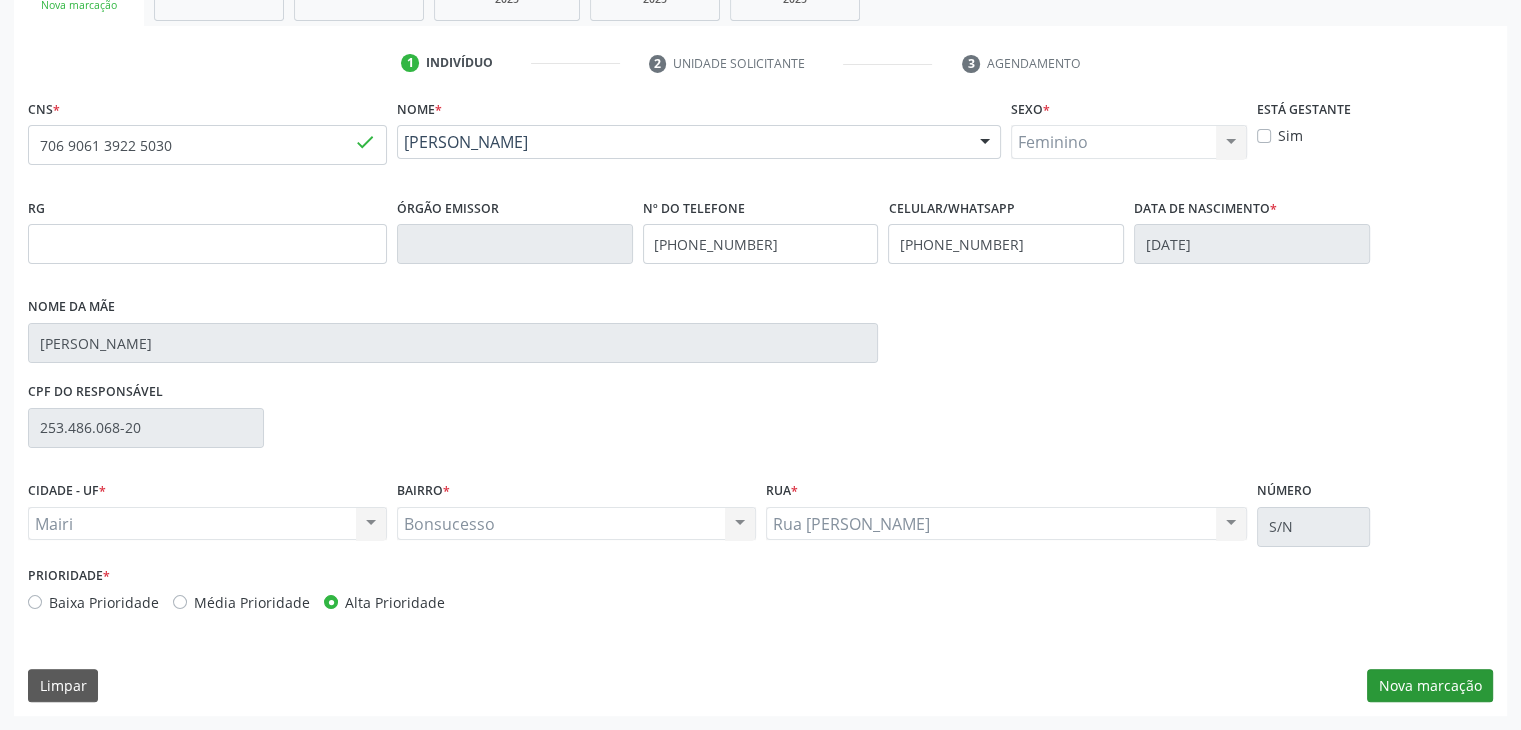 scroll, scrollTop: 175, scrollLeft: 0, axis: vertical 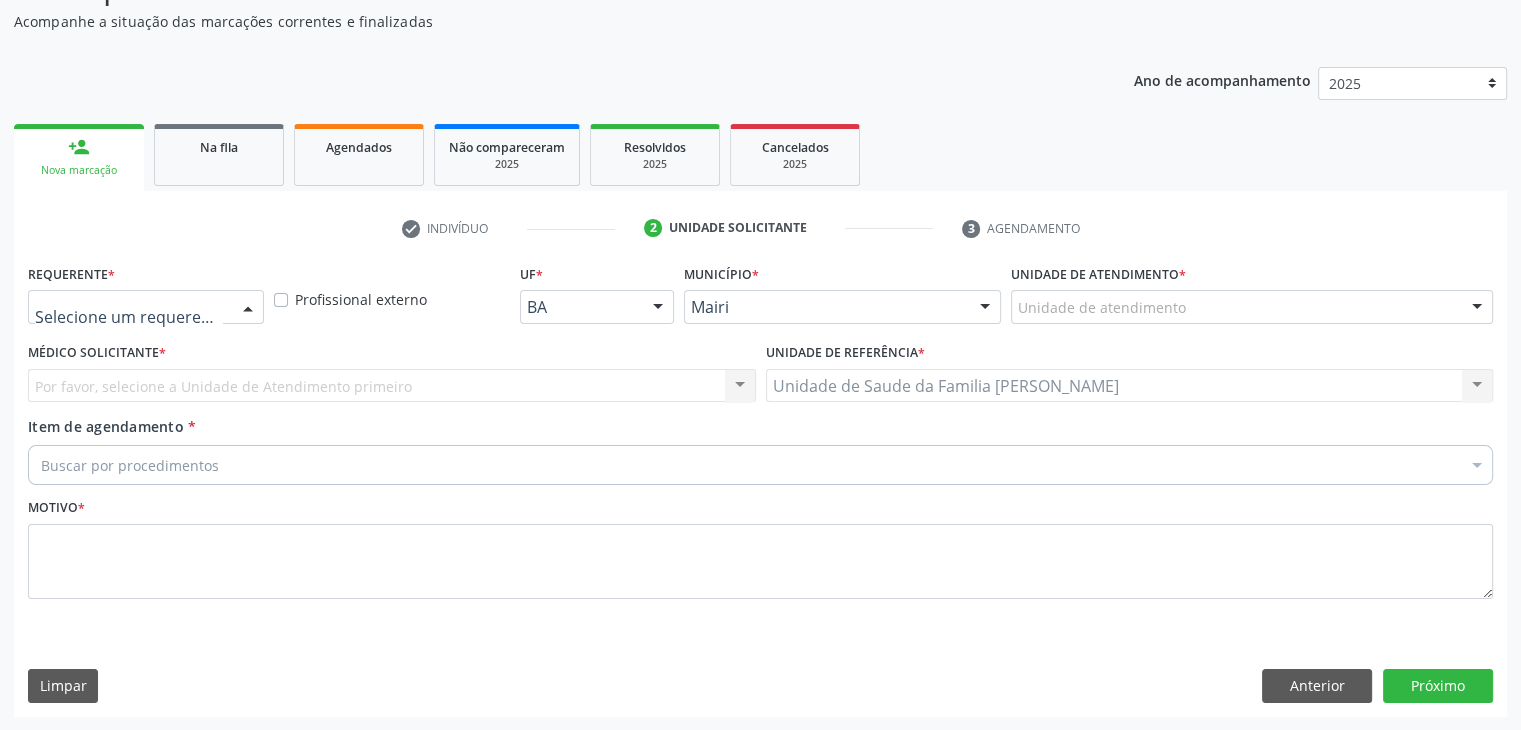click at bounding box center (248, 308) 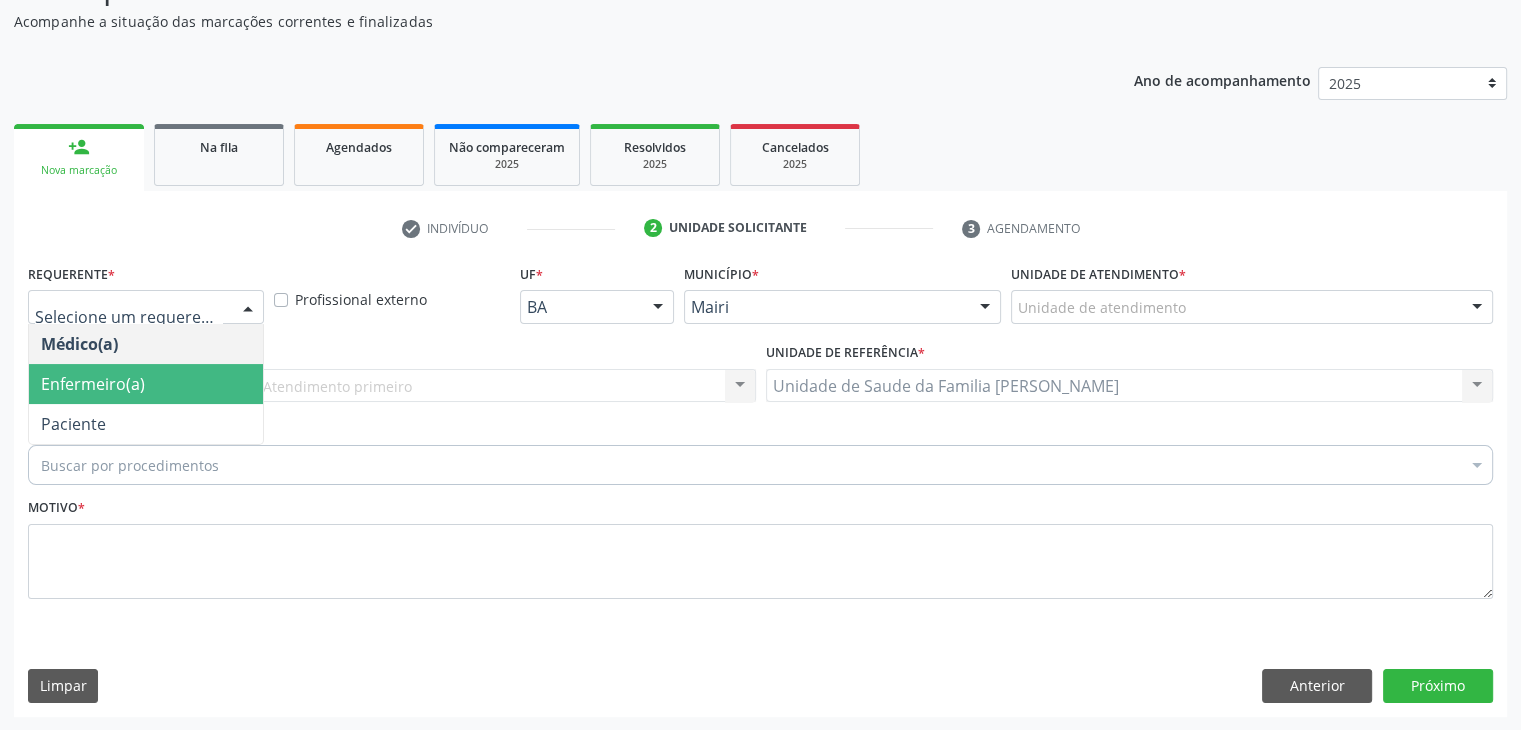 click on "Enfermeiro(a)" at bounding box center (146, 384) 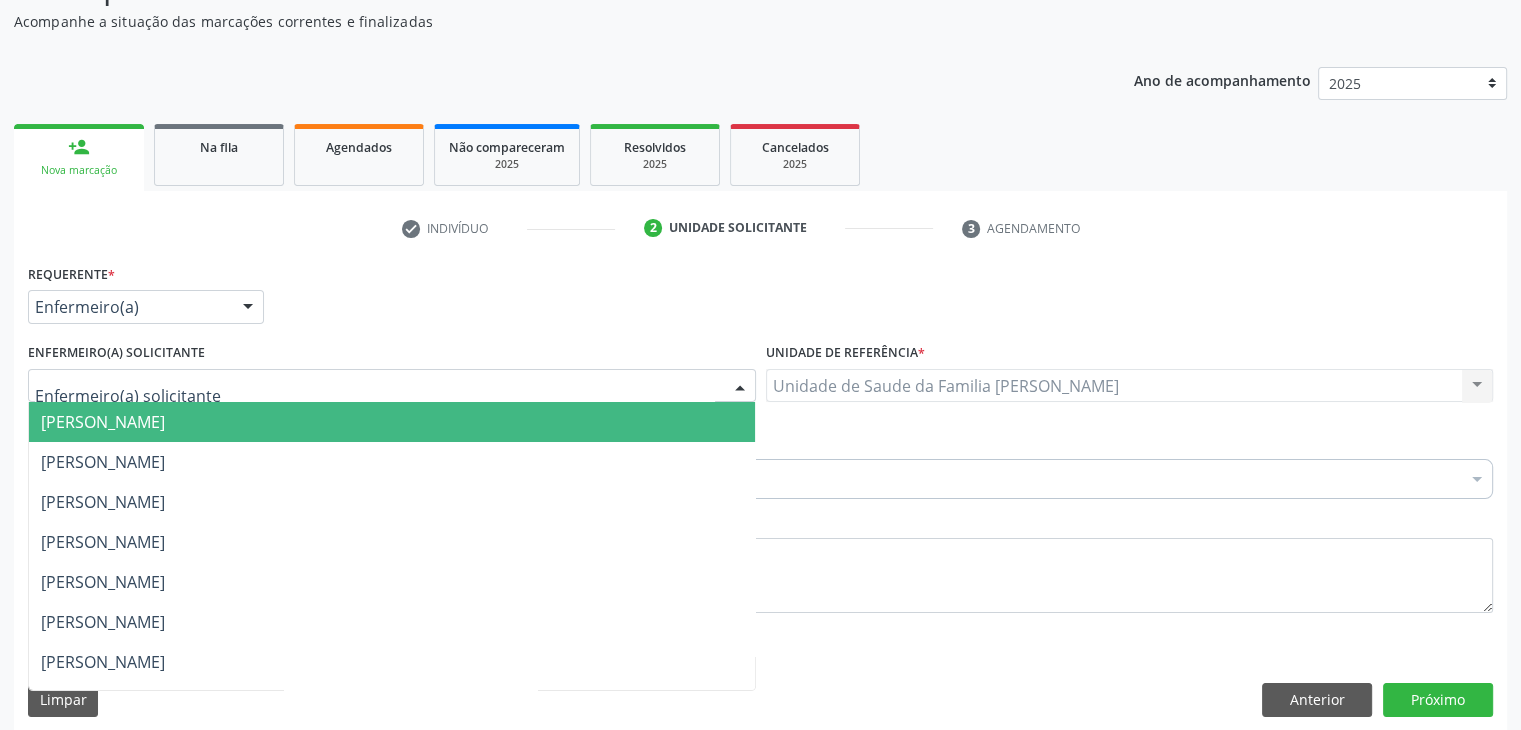 click at bounding box center (392, 386) 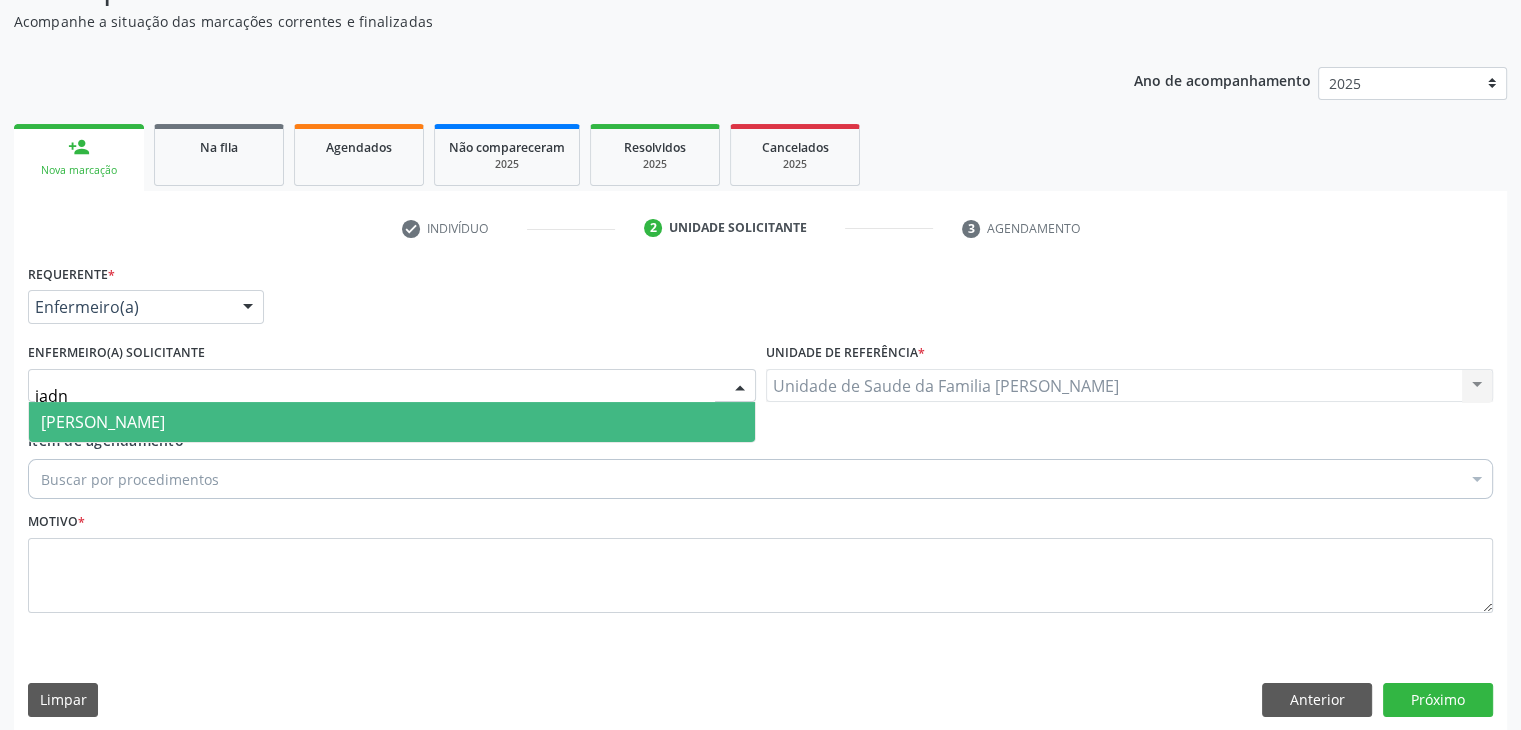 type on "jadna" 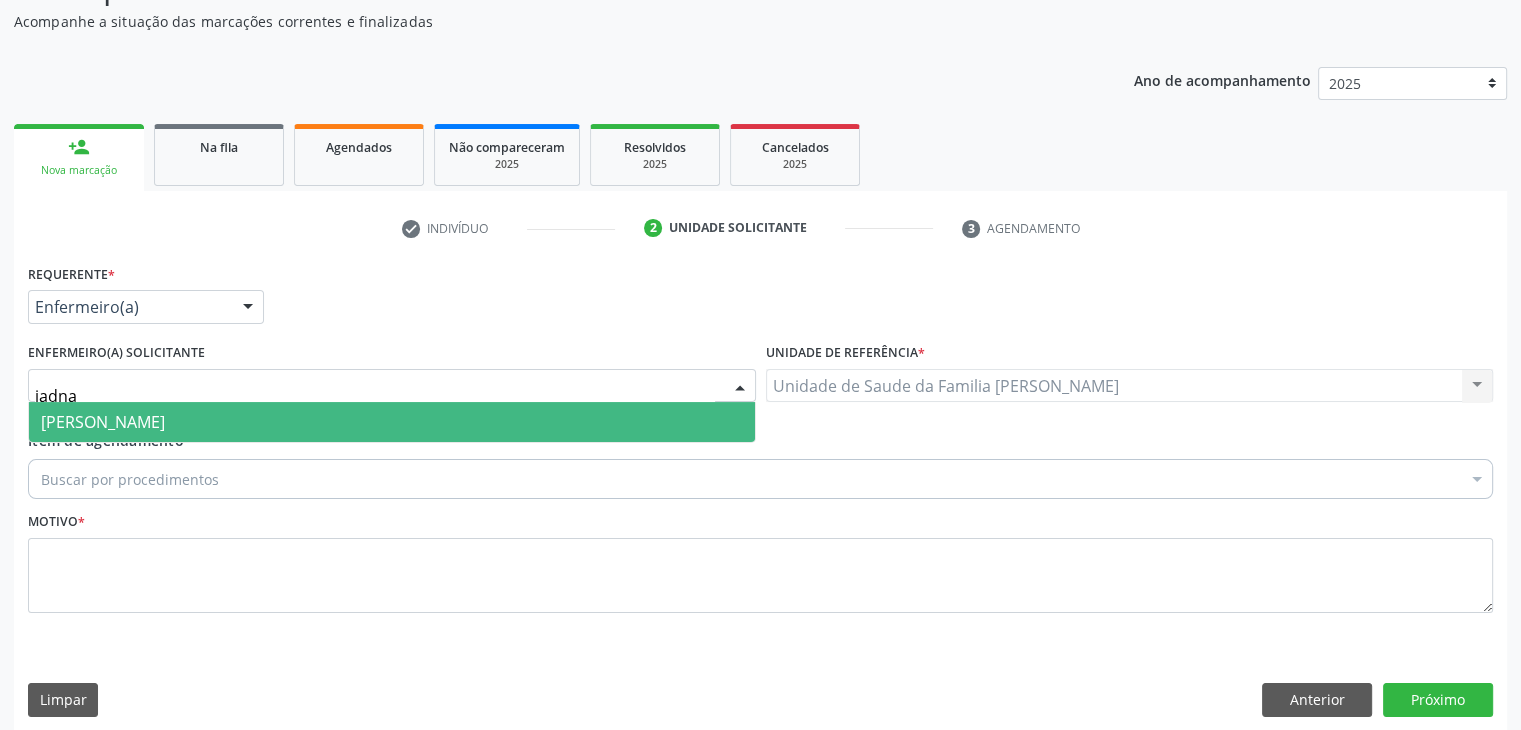 click on "[PERSON_NAME]" at bounding box center (392, 422) 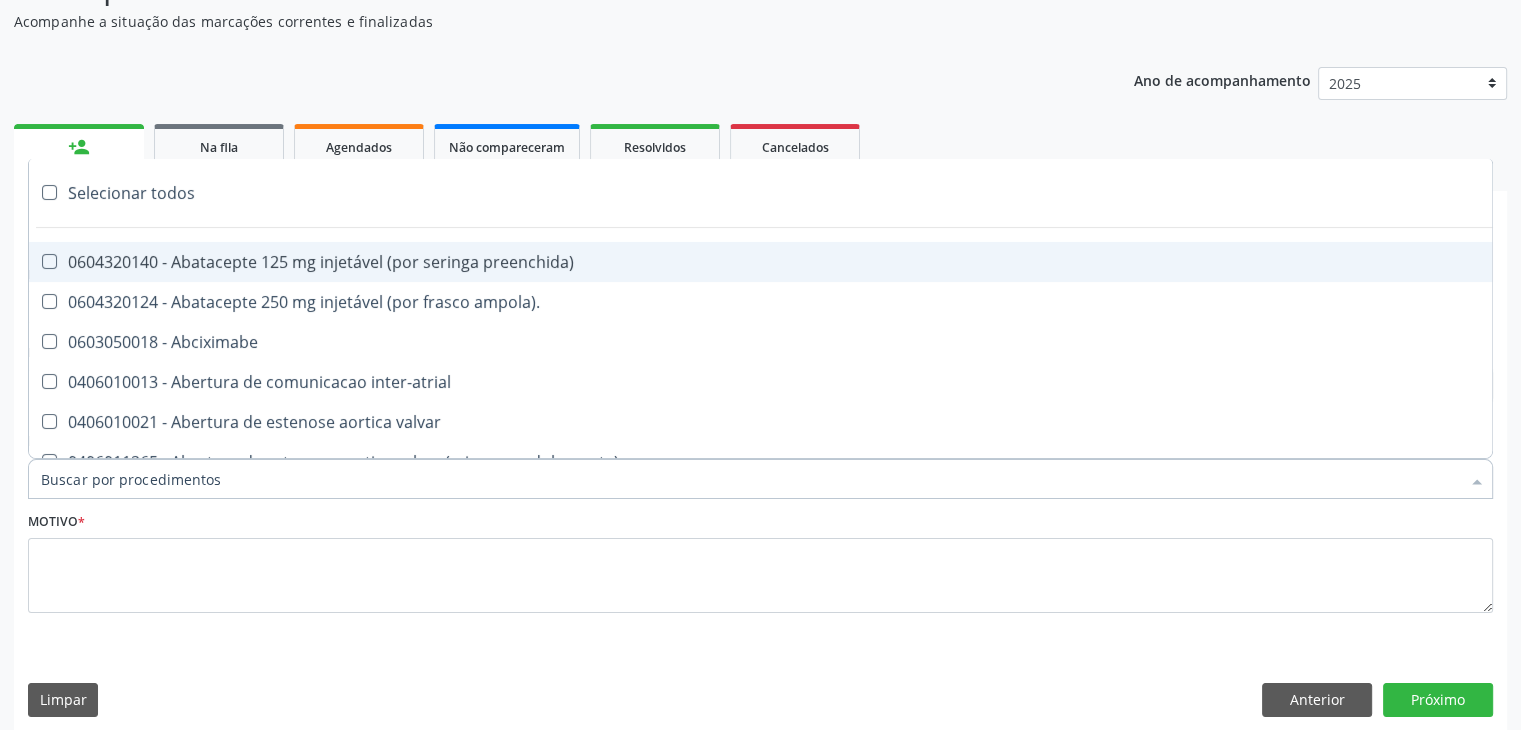 click at bounding box center (760, 479) 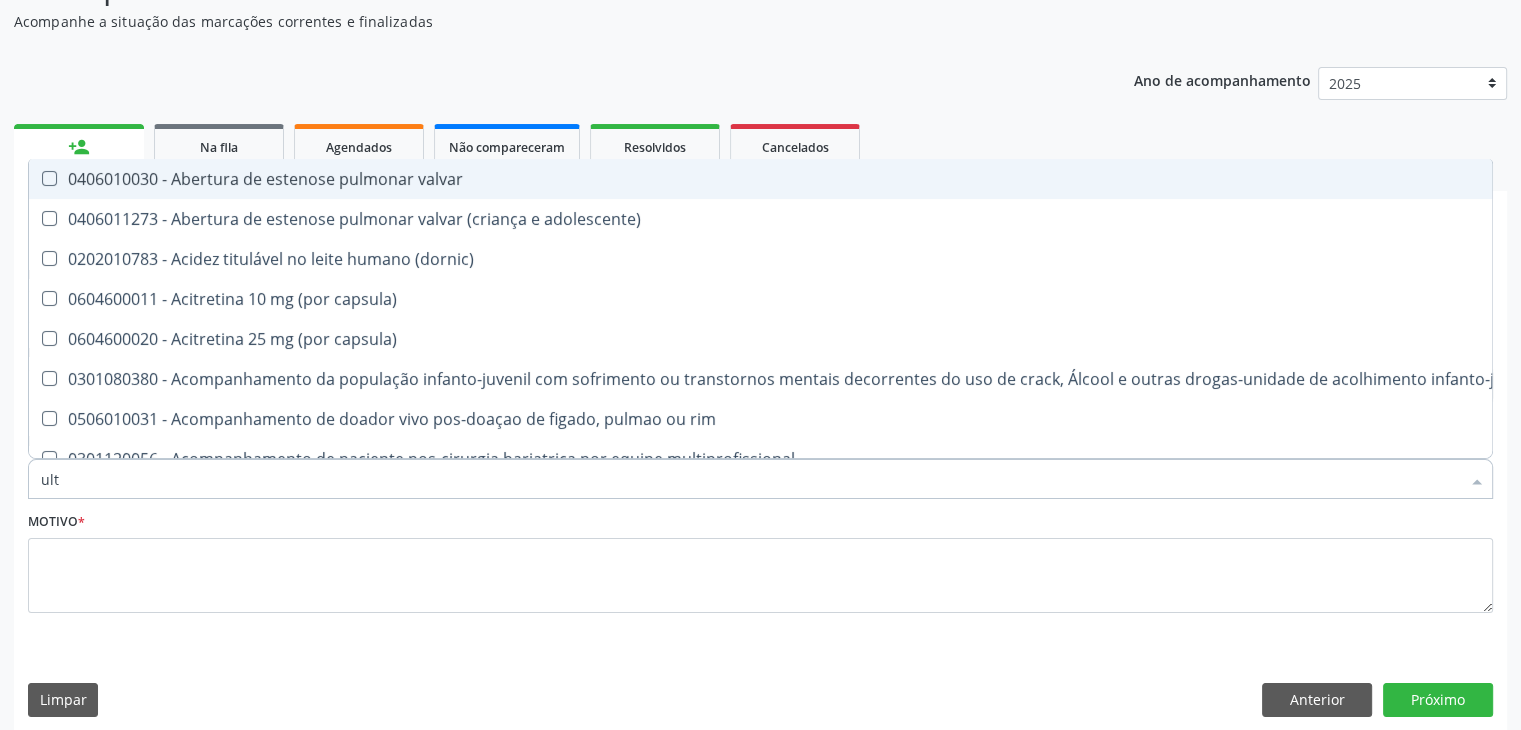 type on "ultr" 